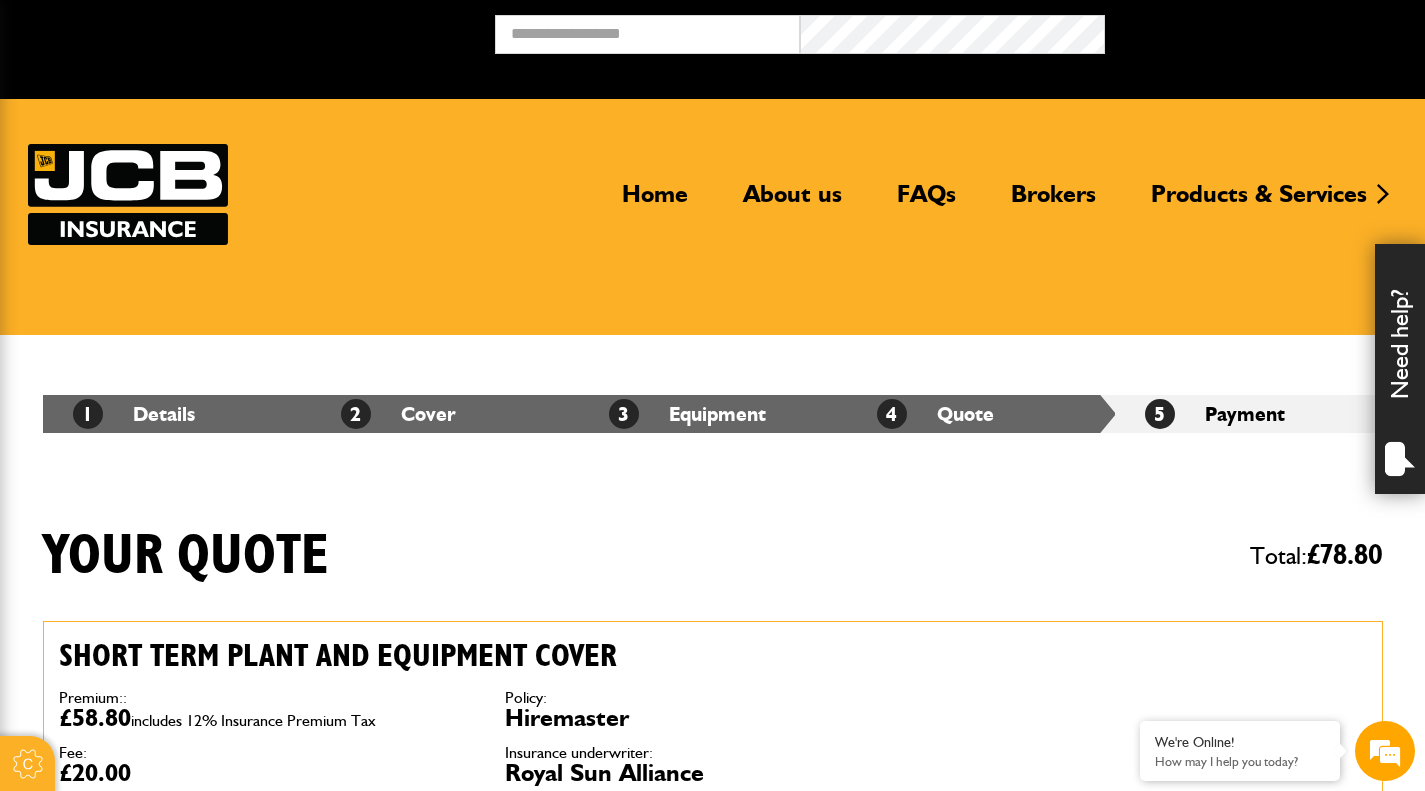 scroll, scrollTop: 200, scrollLeft: 0, axis: vertical 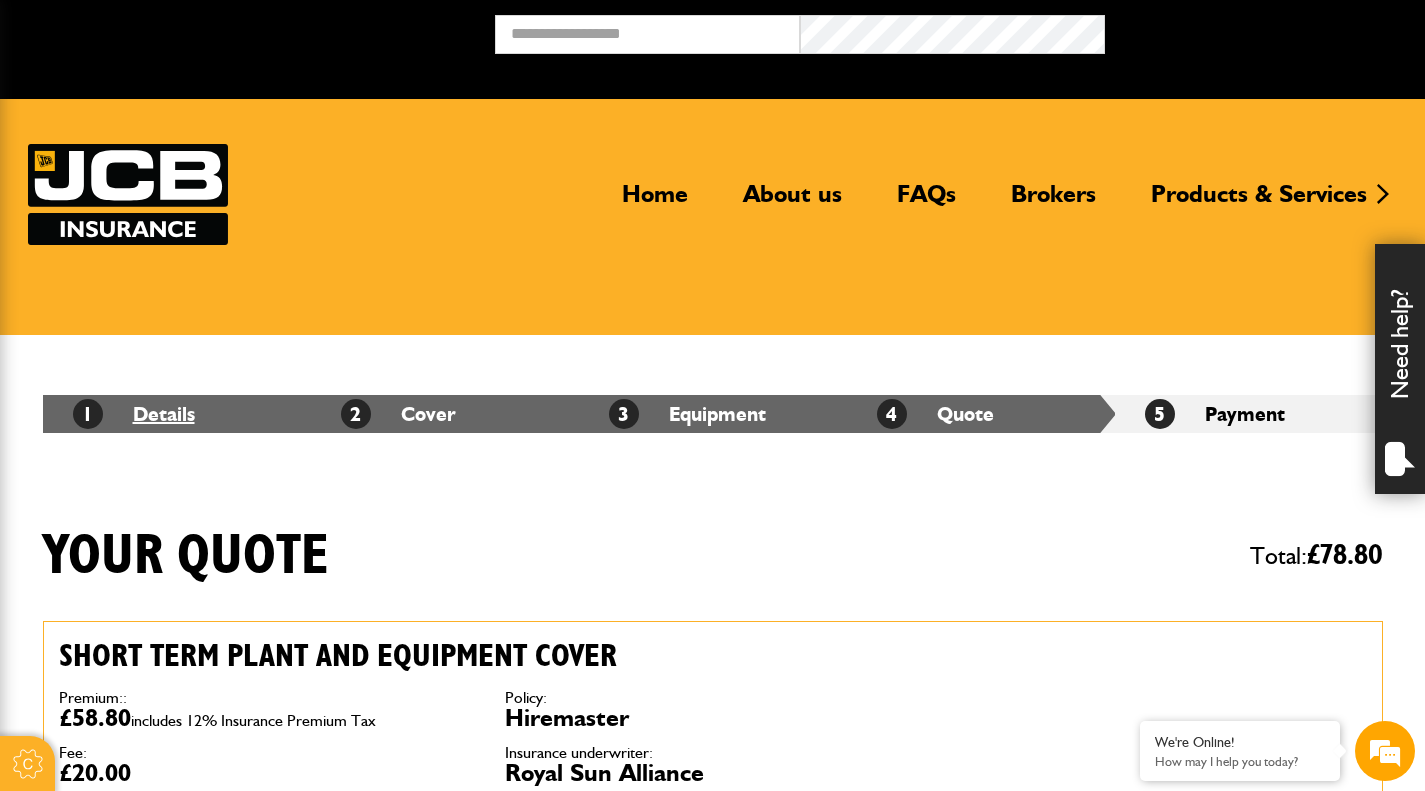 click on "1 Details" at bounding box center [134, 414] 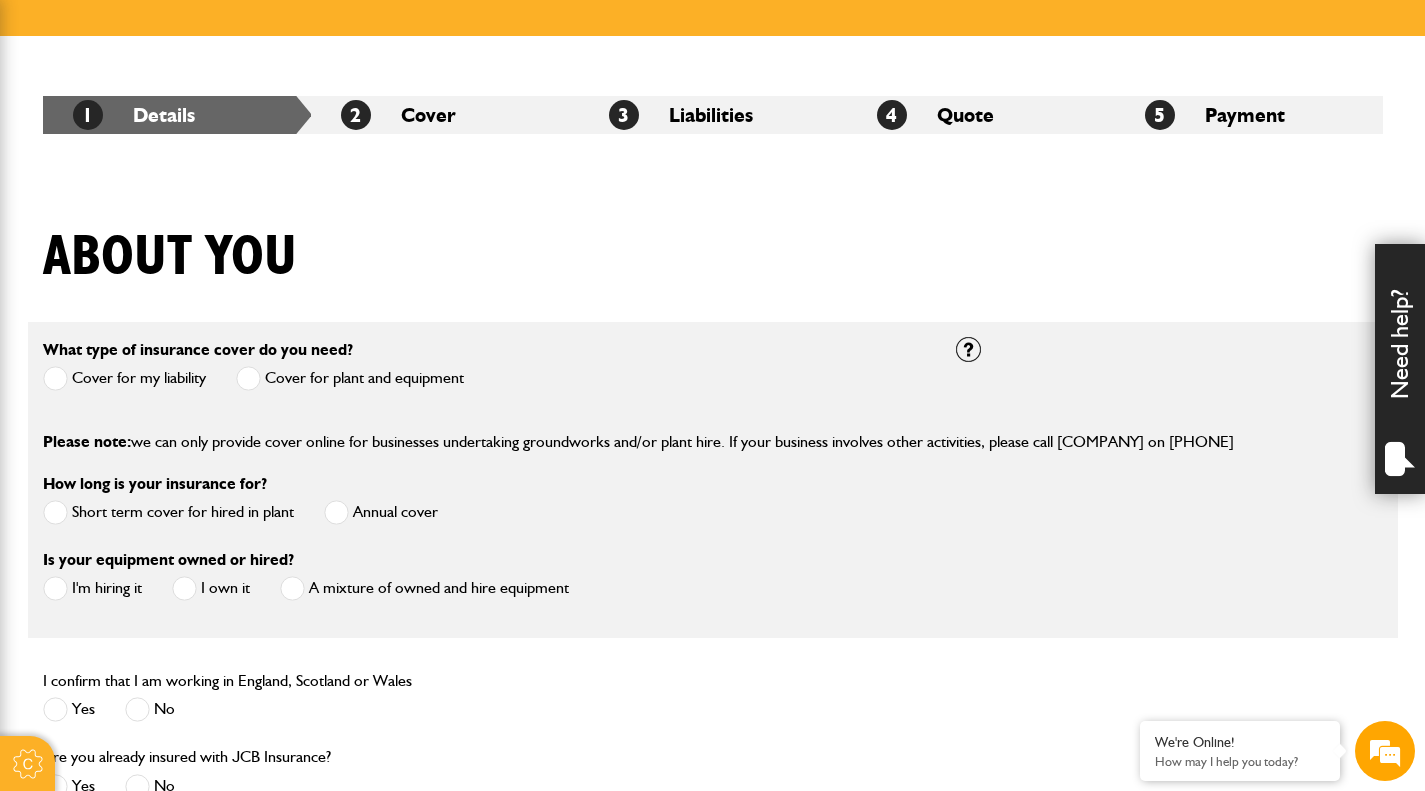 scroll, scrollTop: 300, scrollLeft: 0, axis: vertical 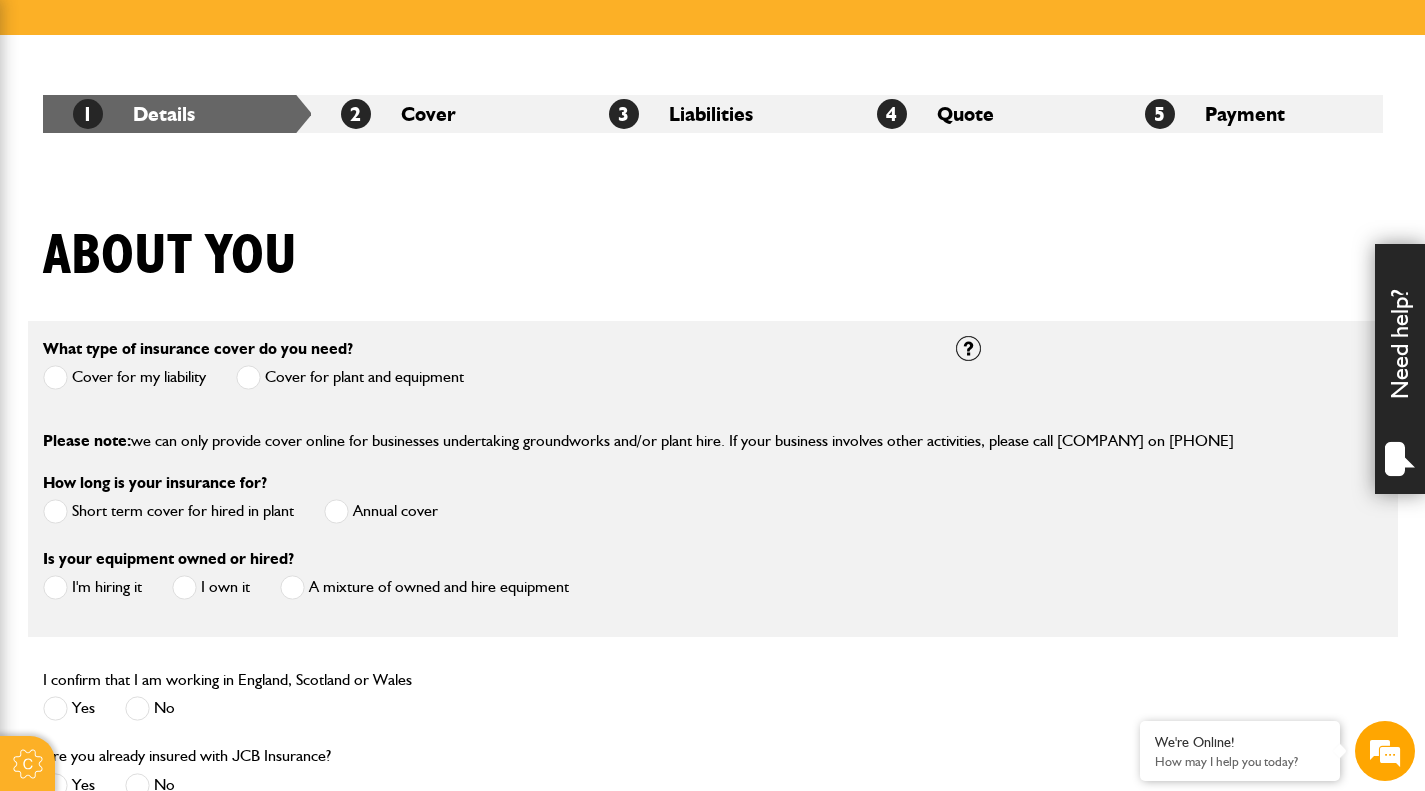 click on "Cover for plant and equipment" at bounding box center [350, 377] 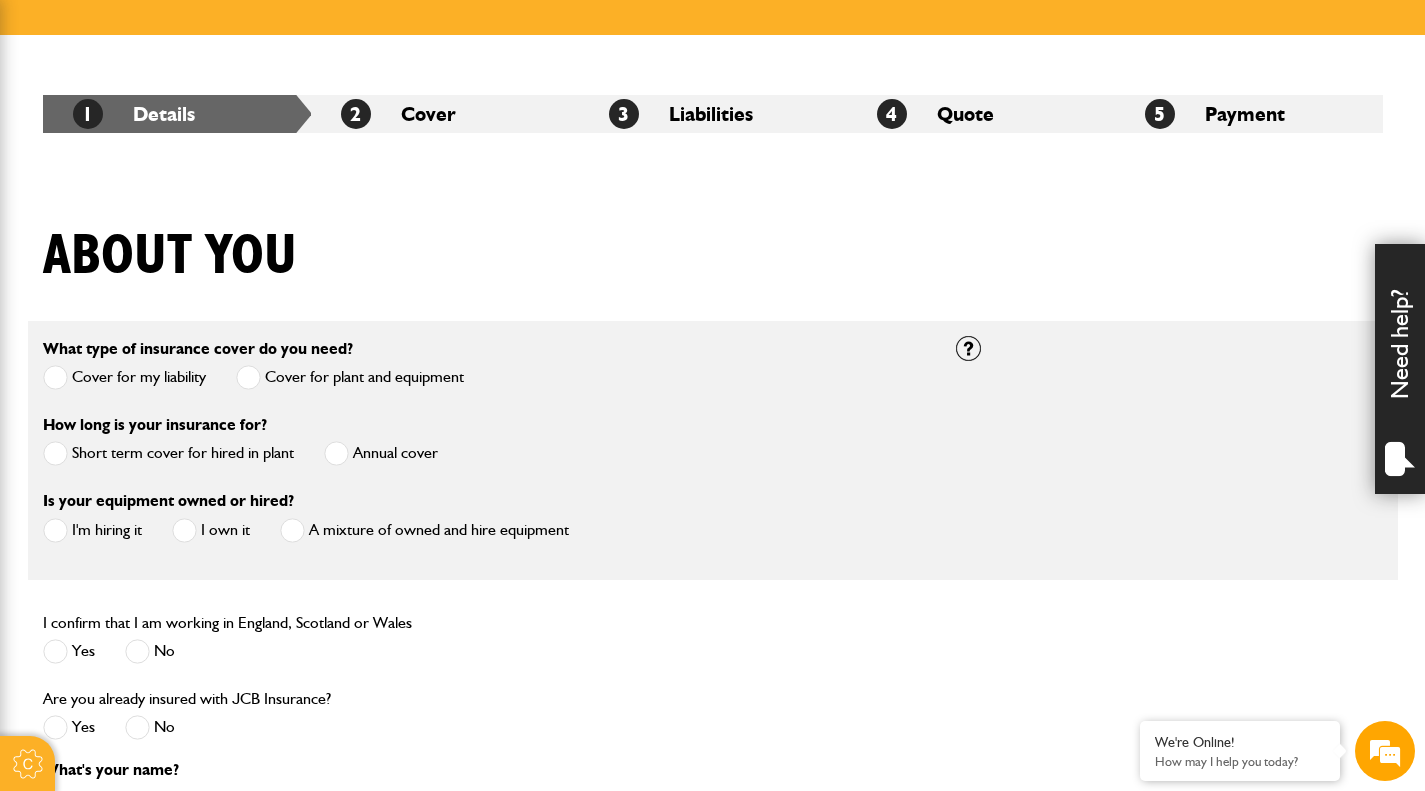 click on "Short term cover for hired in plant" at bounding box center (168, 453) 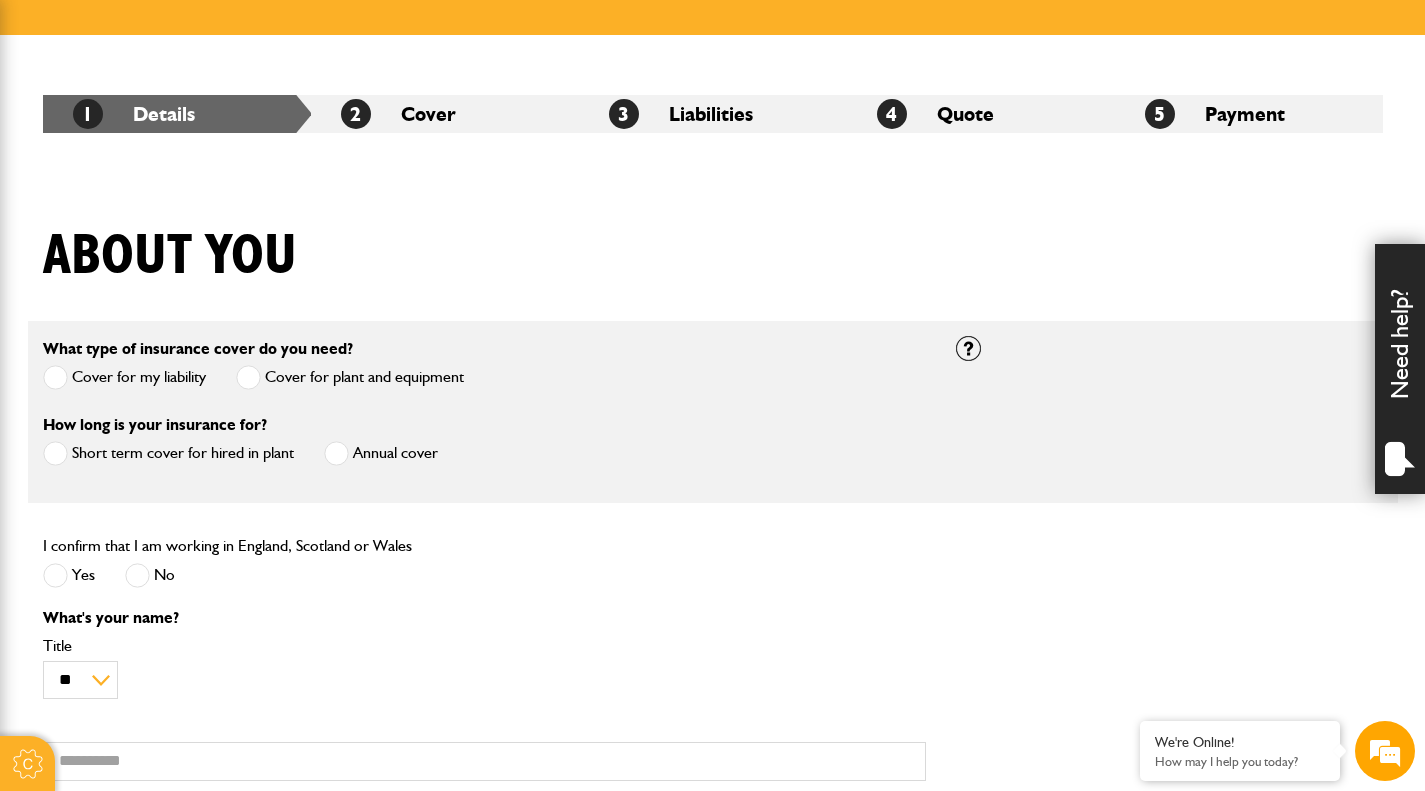 click at bounding box center (55, 575) 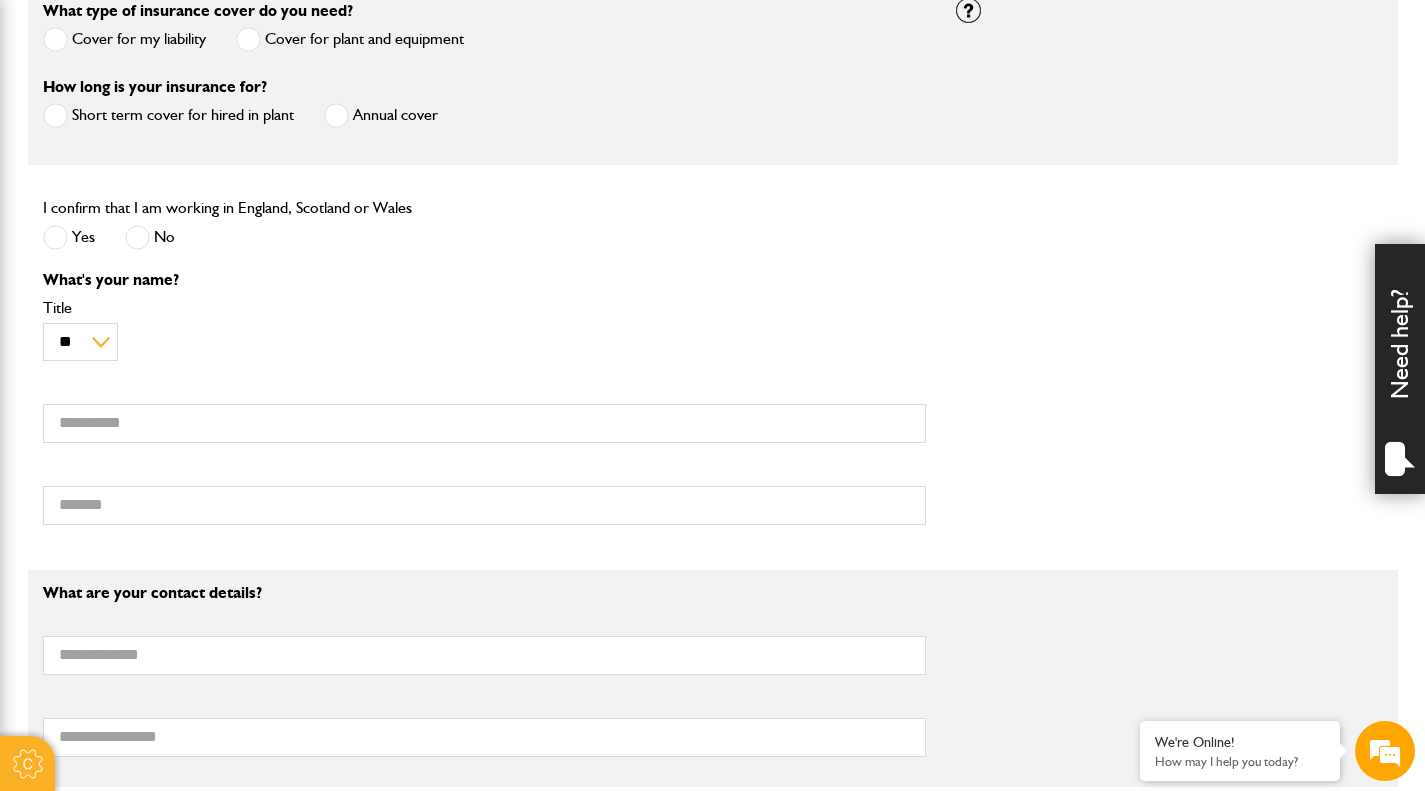 scroll, scrollTop: 700, scrollLeft: 0, axis: vertical 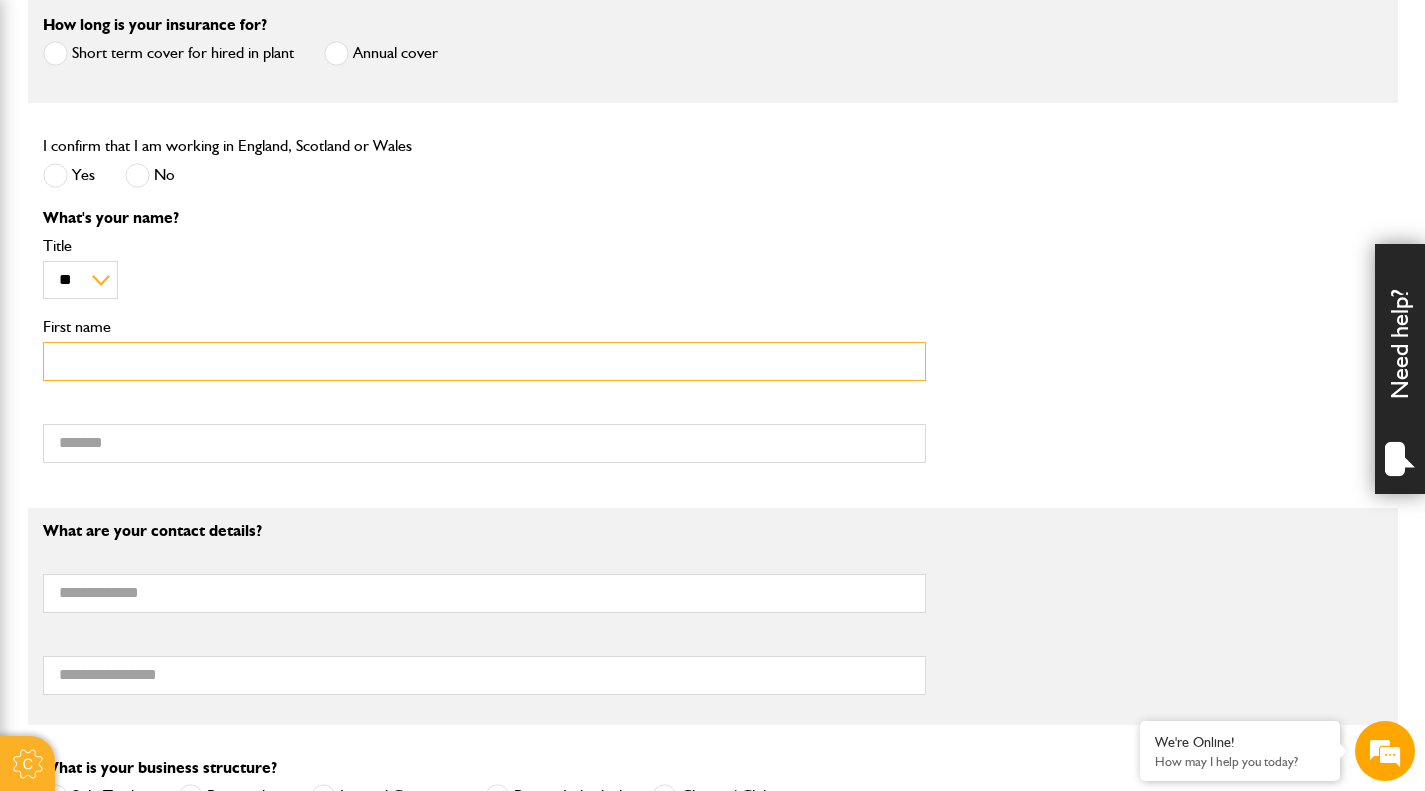 click on "First name" at bounding box center (484, 361) 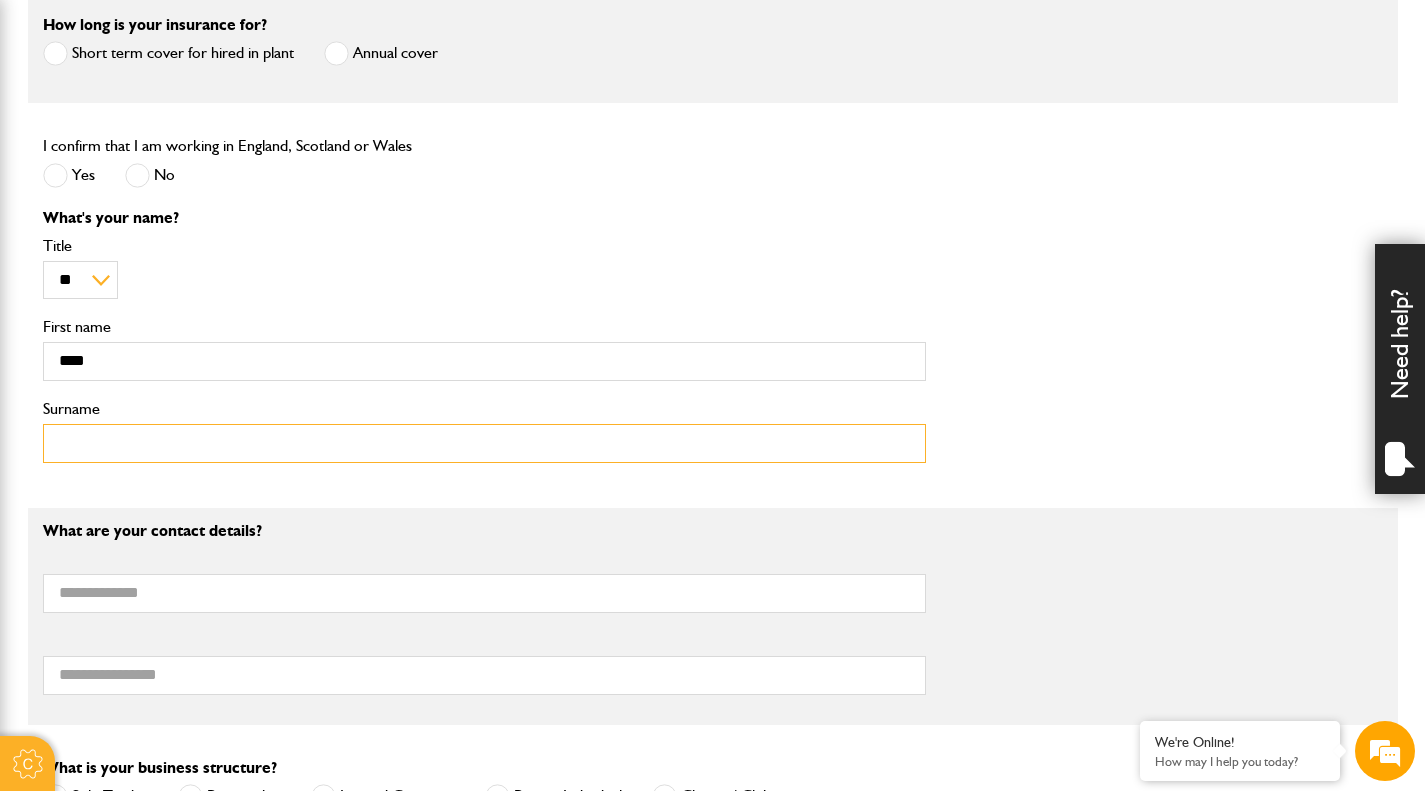 type on "*******" 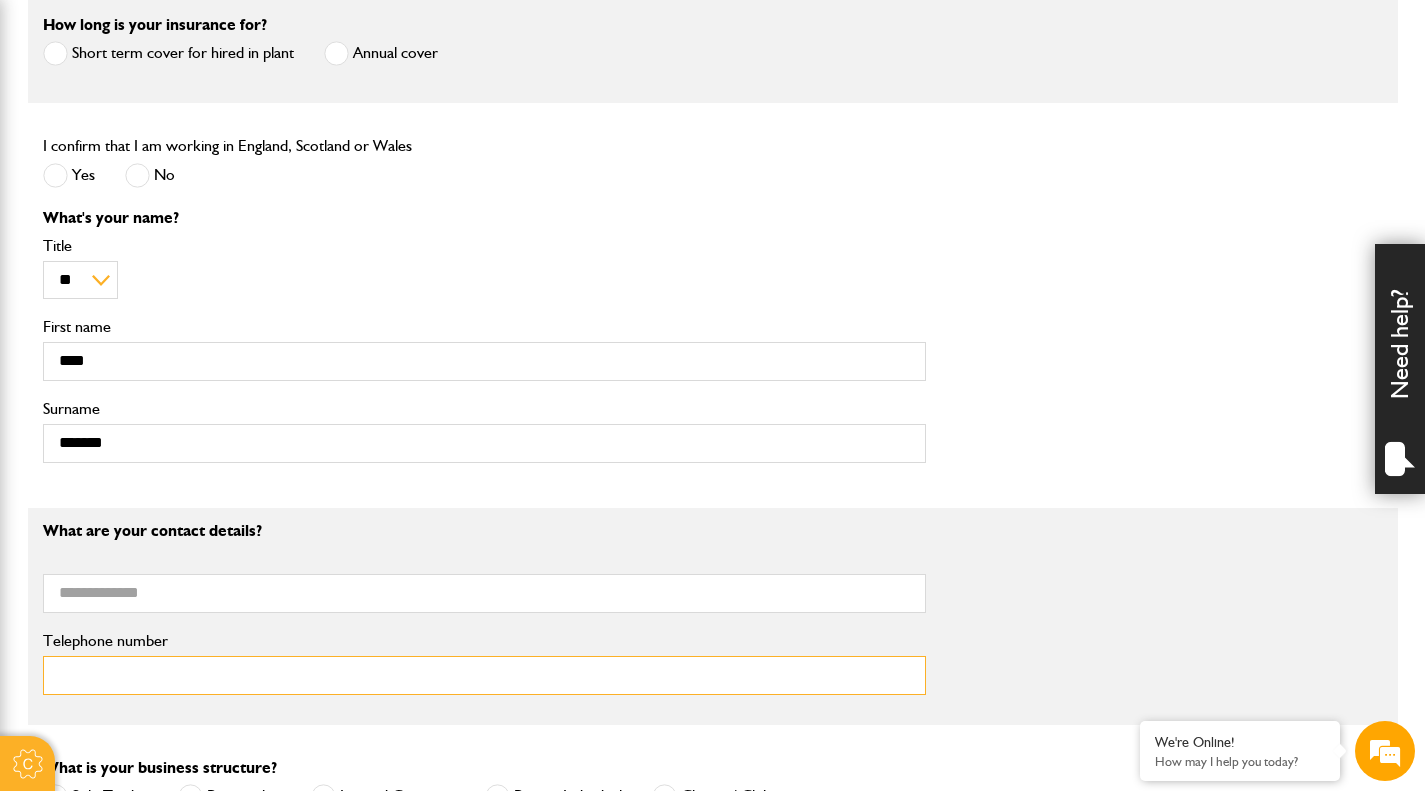 type on "**********" 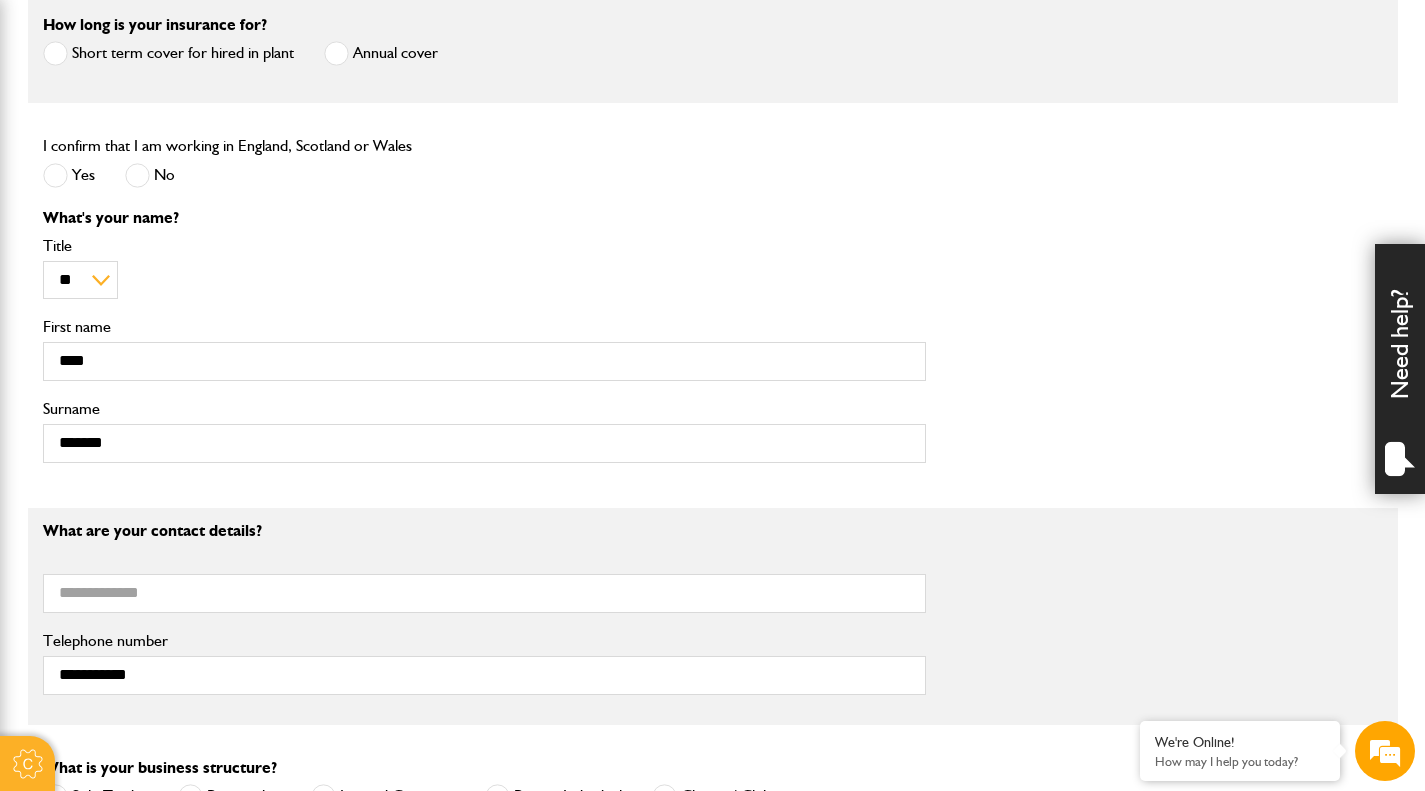 type on "**********" 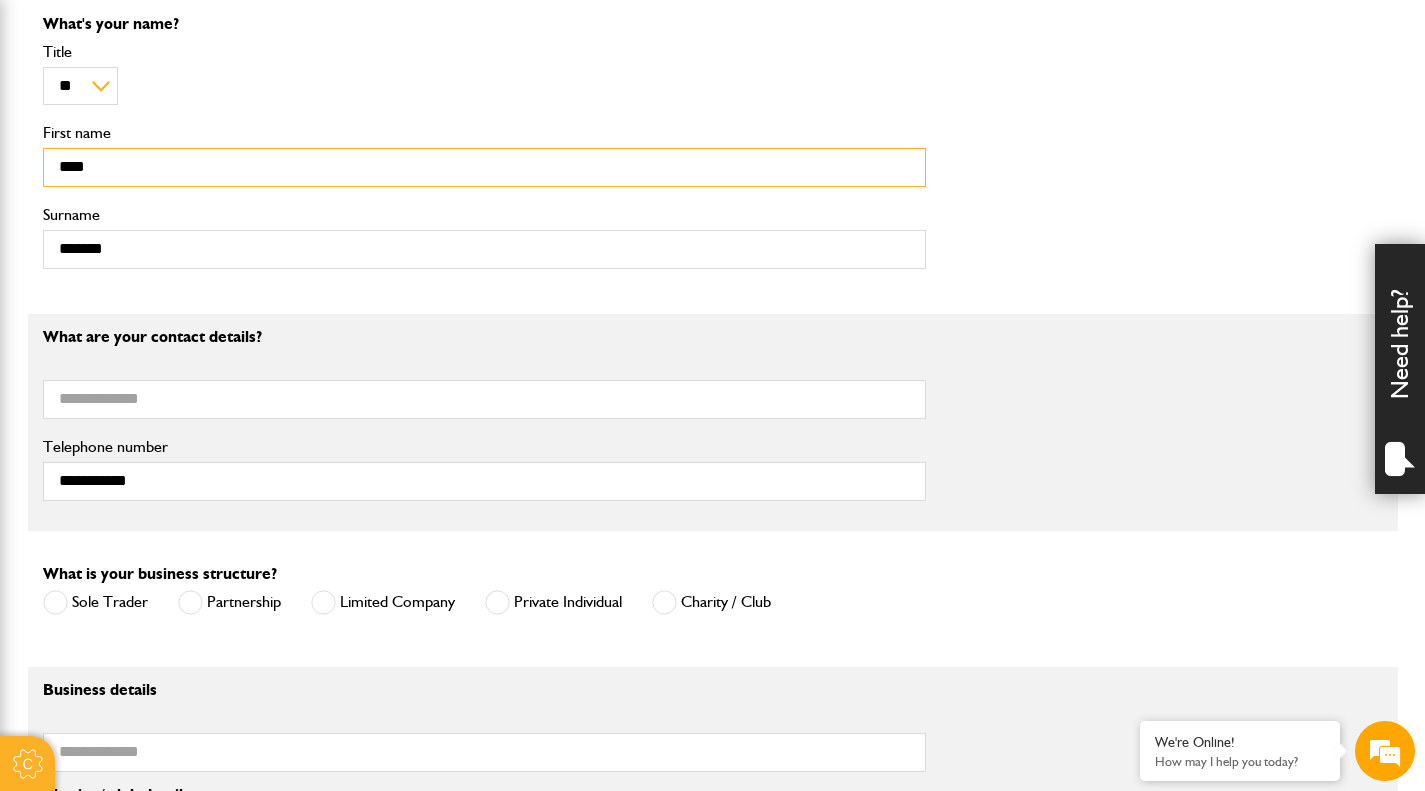 scroll, scrollTop: 900, scrollLeft: 0, axis: vertical 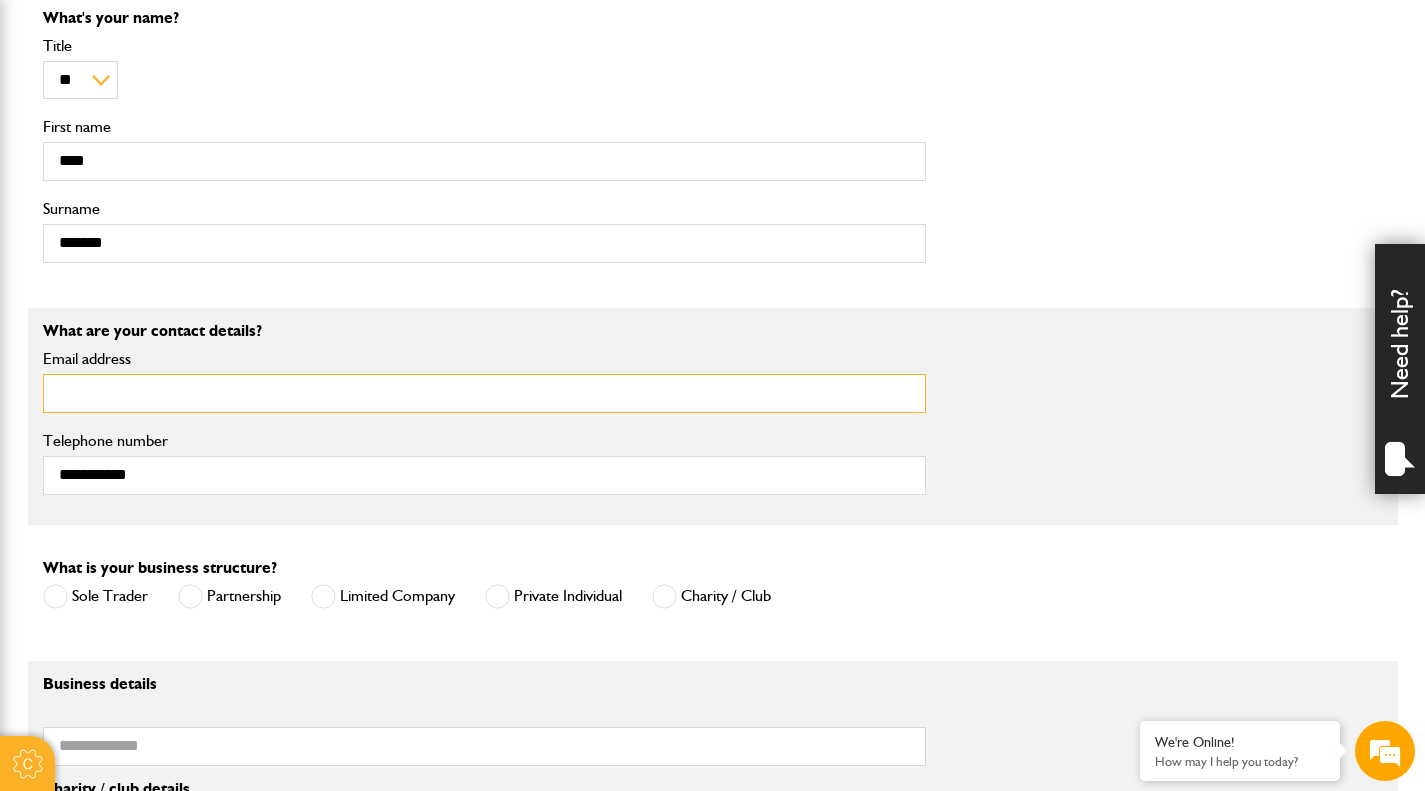click on "Email address" at bounding box center [484, 393] 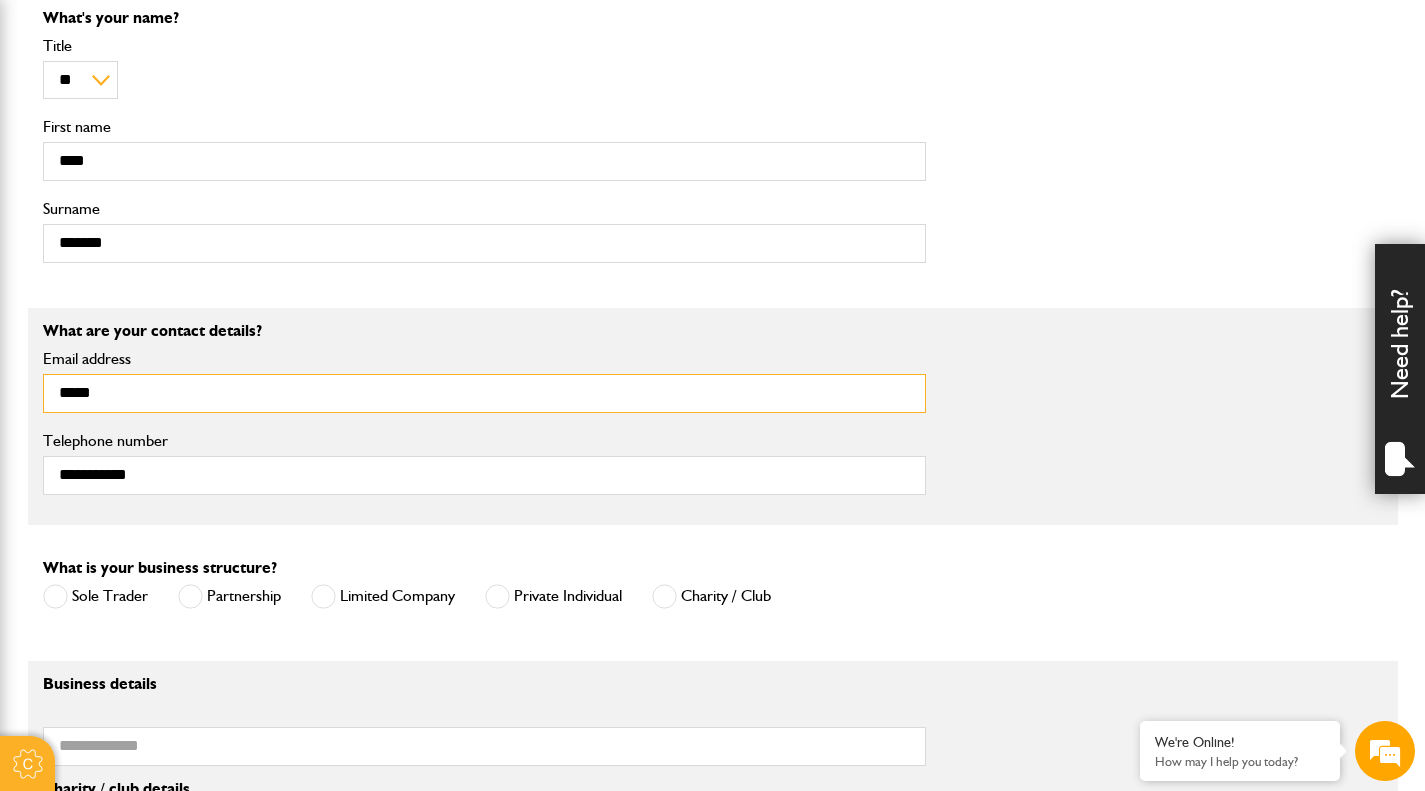 scroll, scrollTop: 0, scrollLeft: 0, axis: both 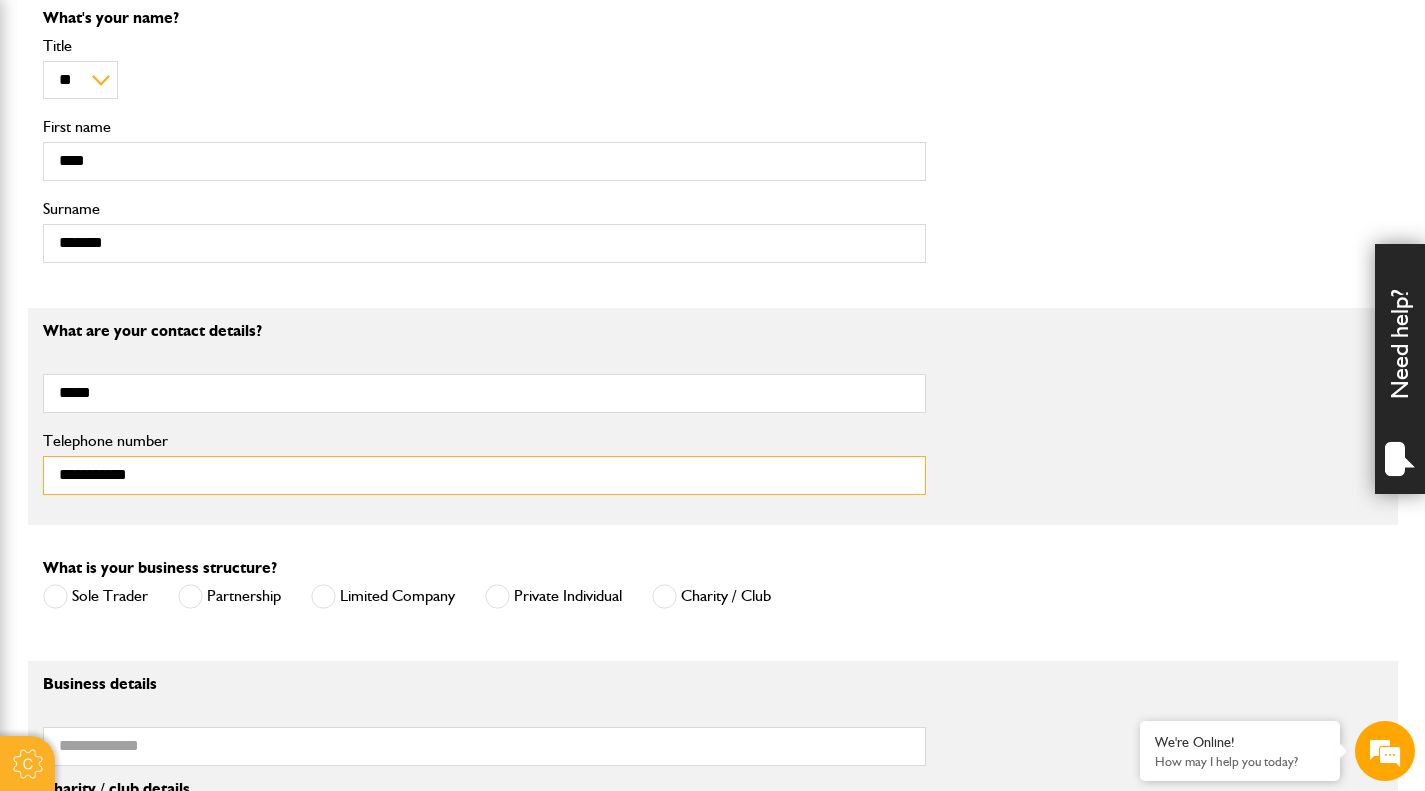 click on "**********" at bounding box center (484, 475) 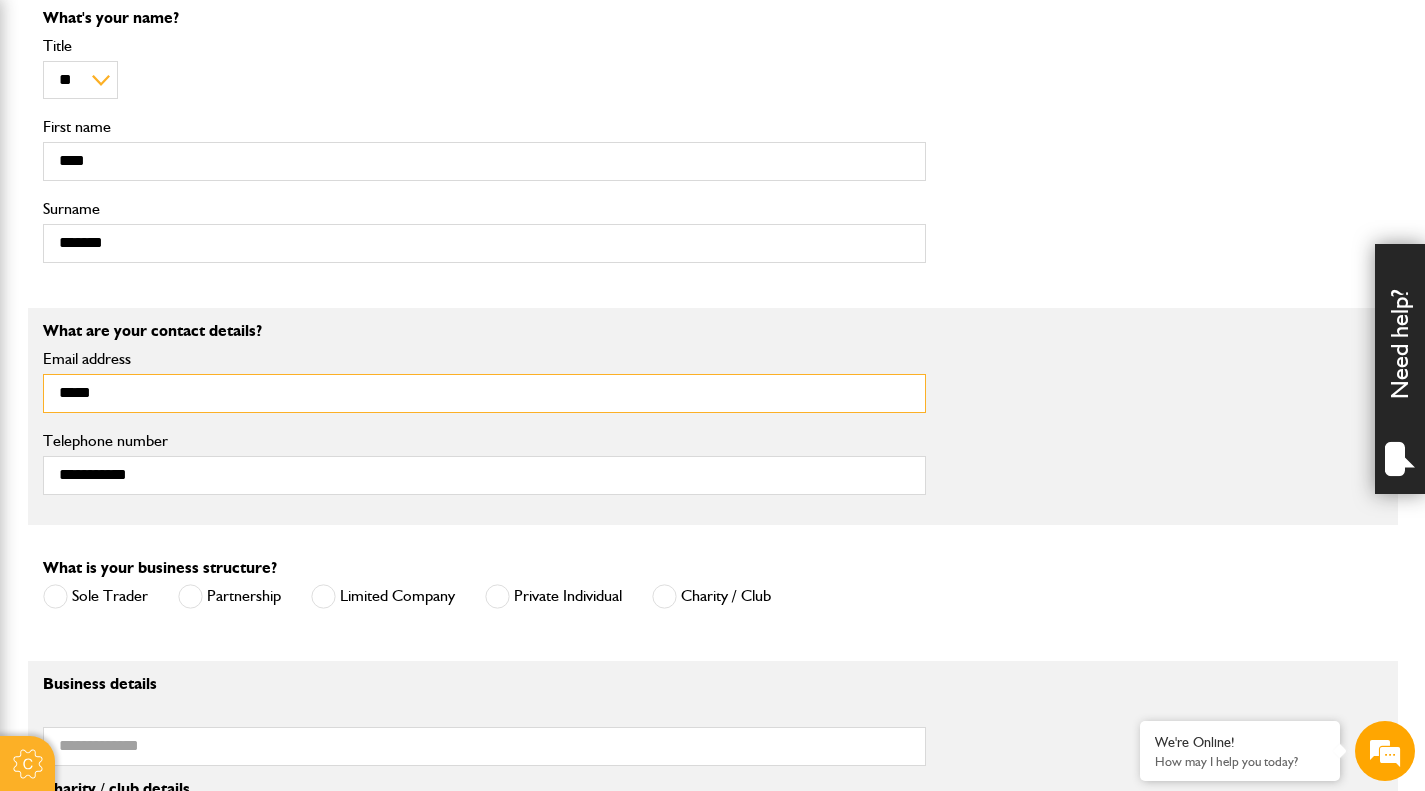 click on "*****" at bounding box center [484, 393] 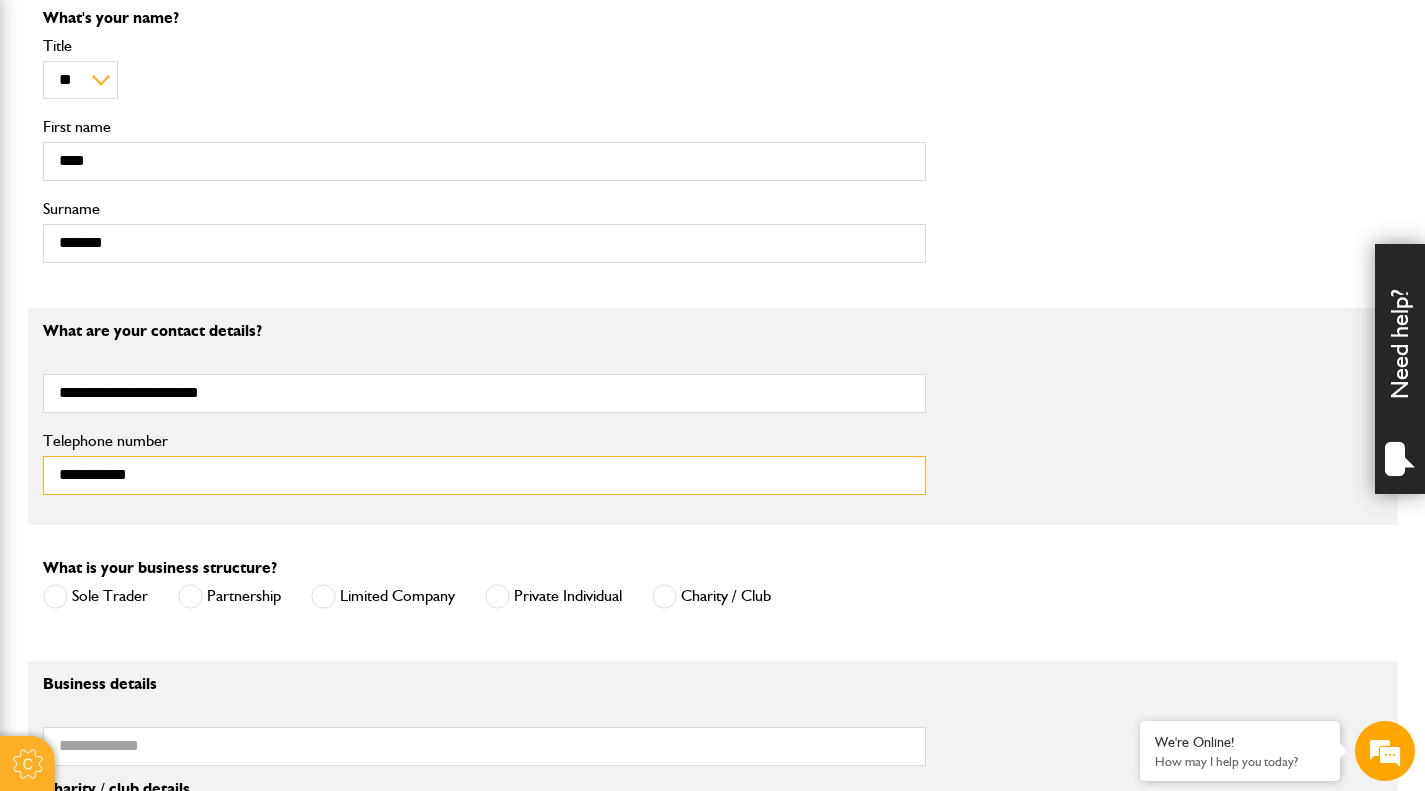 click on "**********" at bounding box center (484, 475) 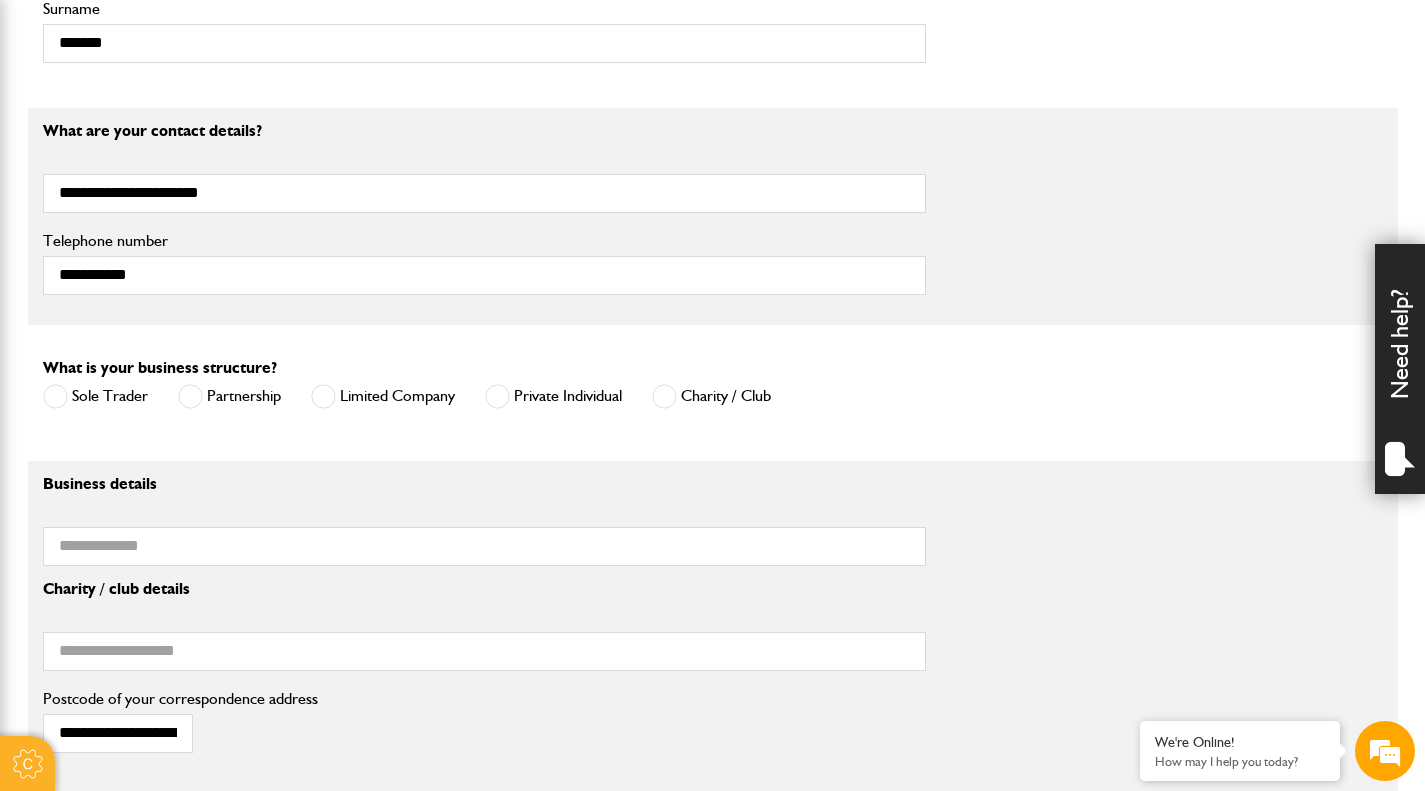 click on "Private Individual" at bounding box center (553, 396) 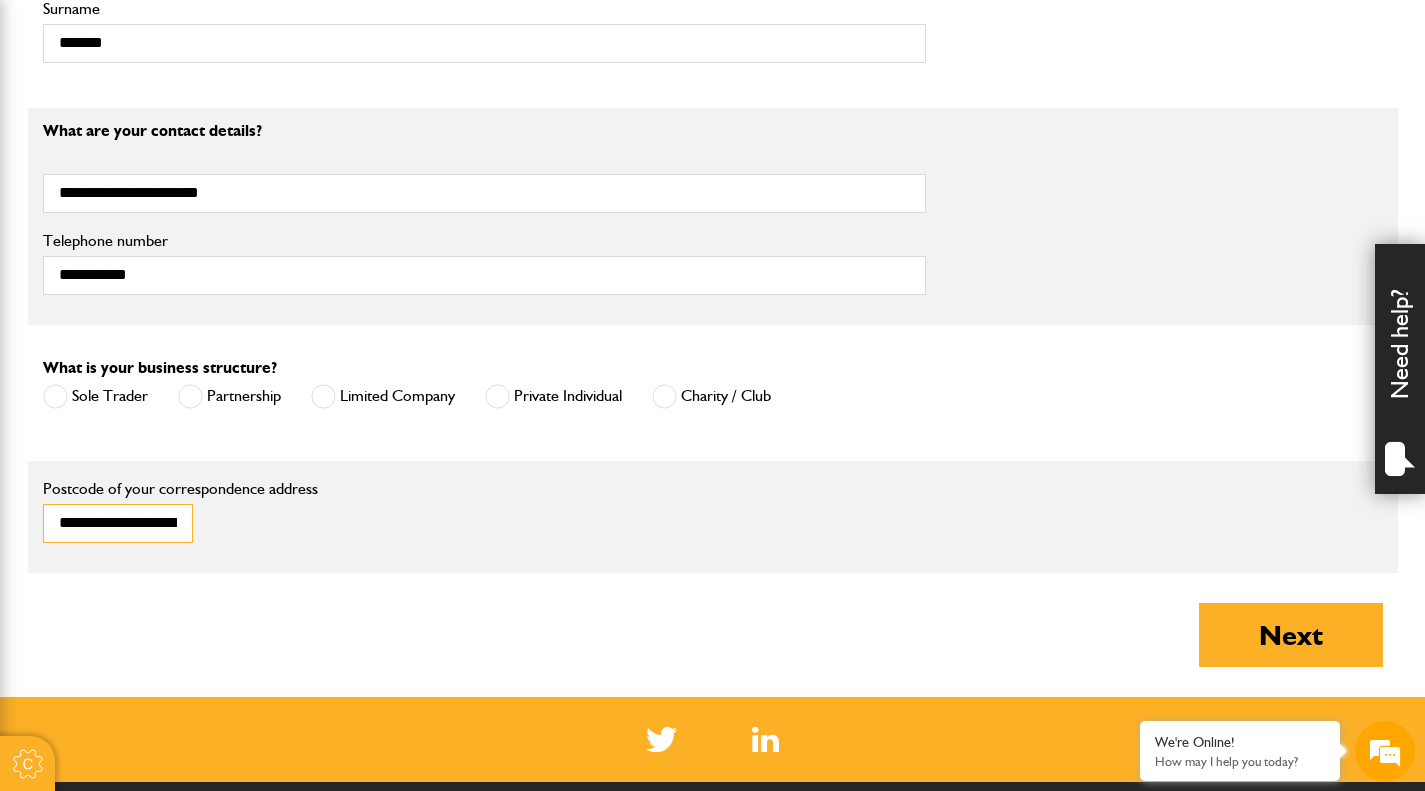 drag, startPoint x: 151, startPoint y: 528, endPoint x: 108, endPoint y: 526, distance: 43.046486 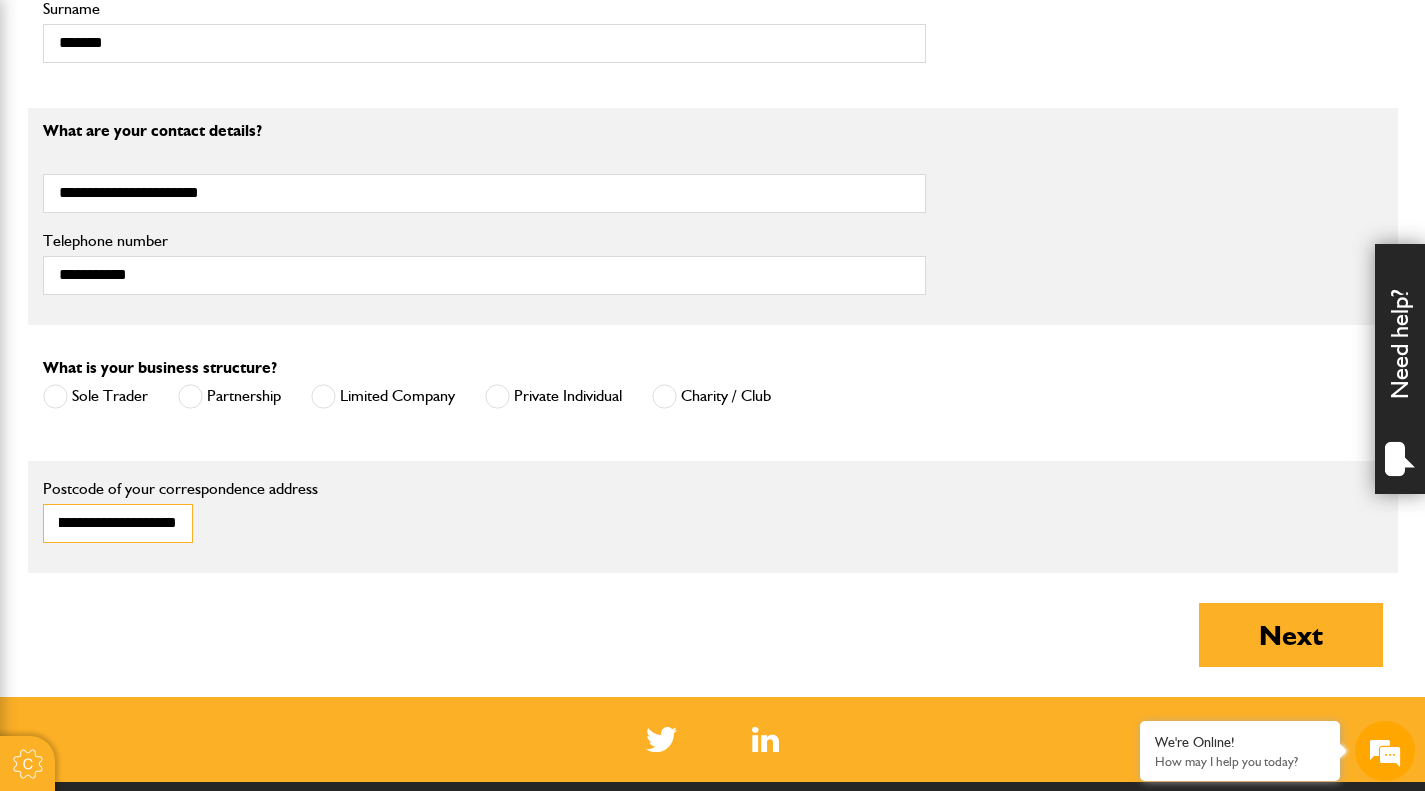 drag, startPoint x: 62, startPoint y: 527, endPoint x: 316, endPoint y: 555, distance: 255.53865 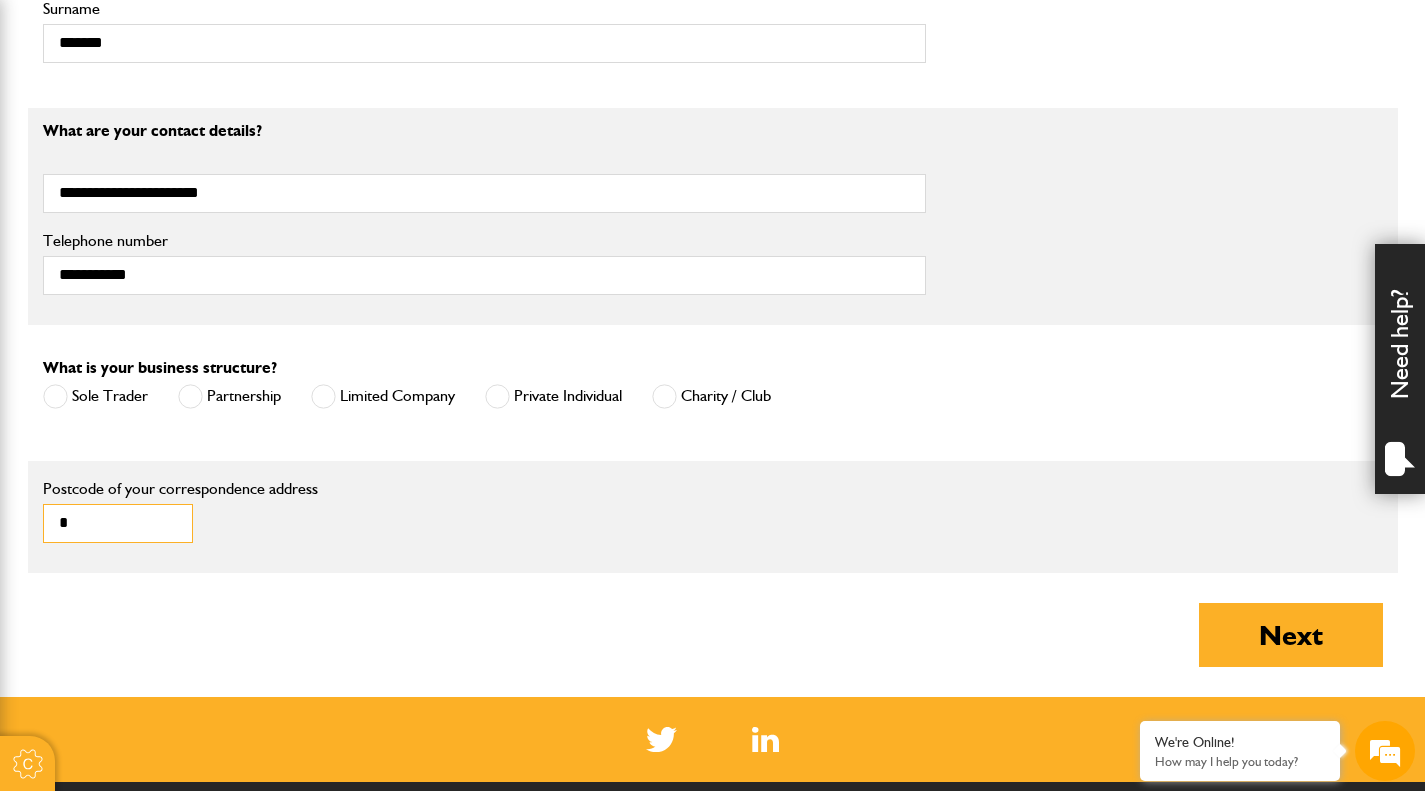 scroll, scrollTop: 0, scrollLeft: 0, axis: both 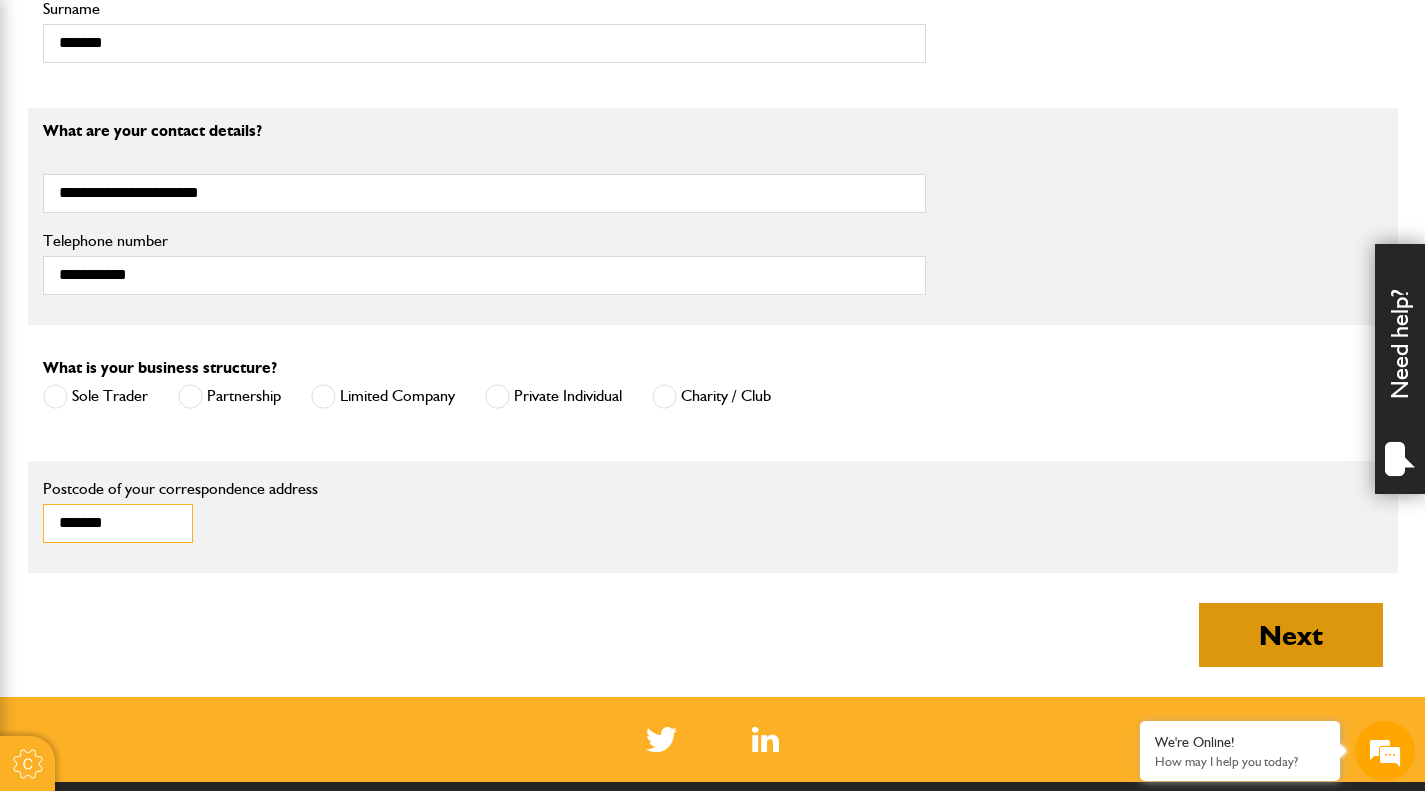 type on "*******" 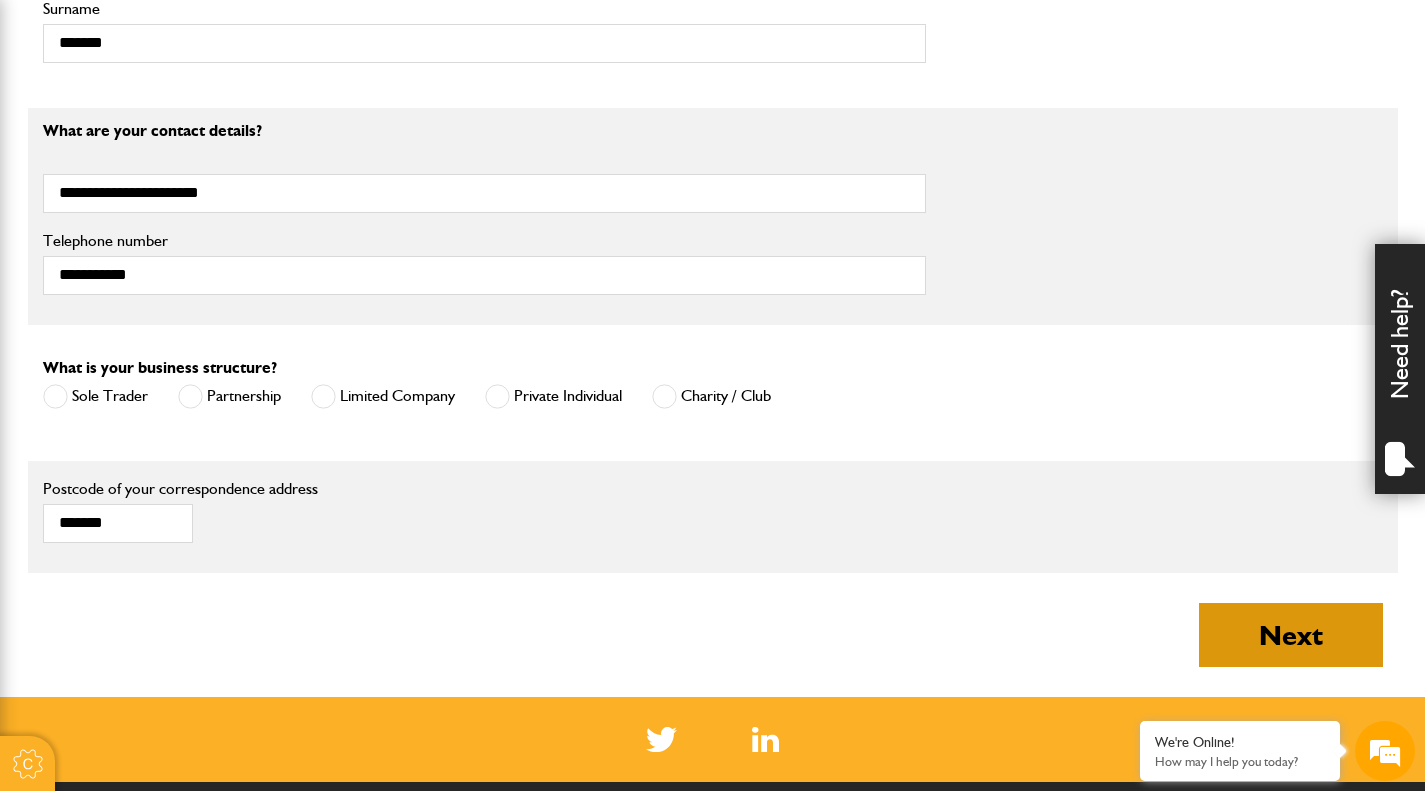 click on "Next" at bounding box center [1291, 635] 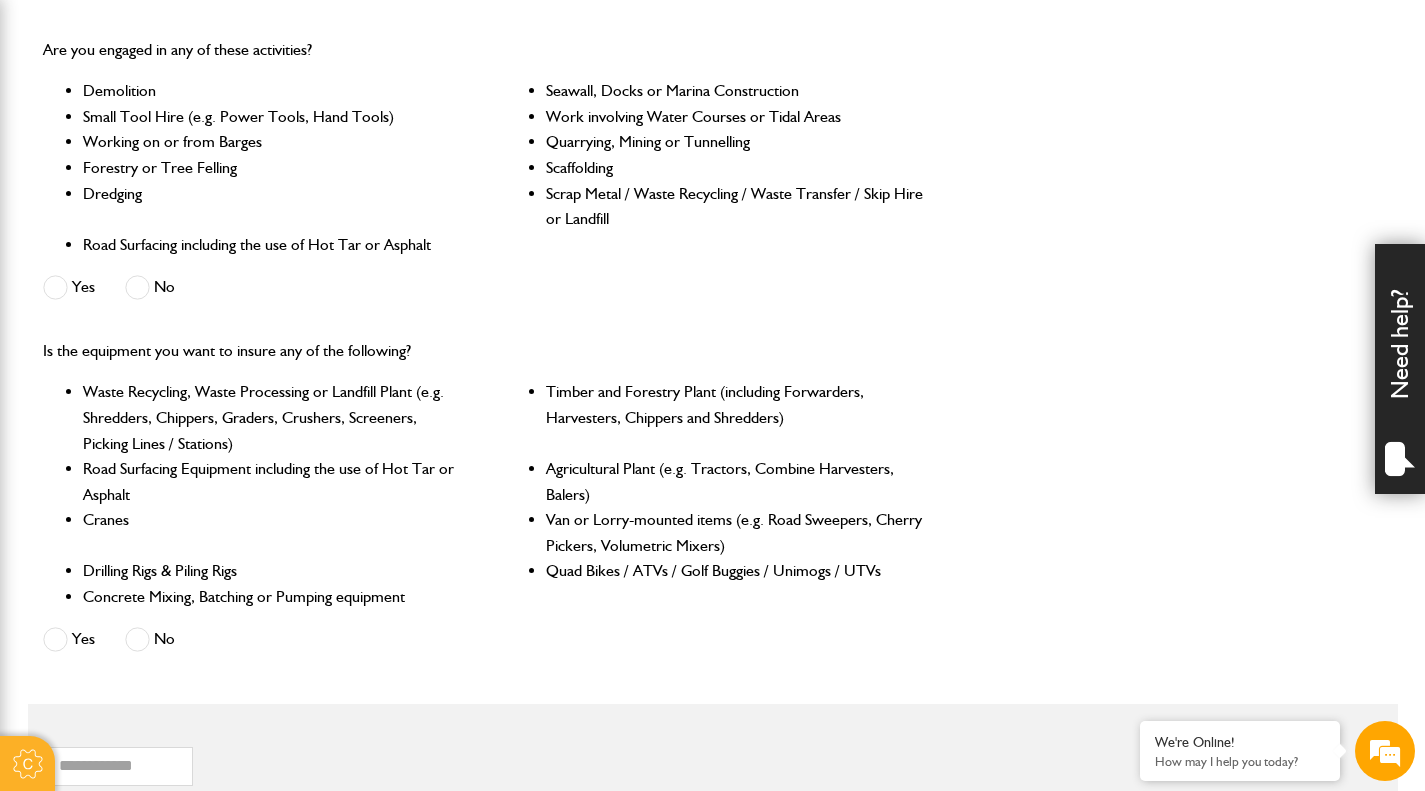 scroll, scrollTop: 600, scrollLeft: 0, axis: vertical 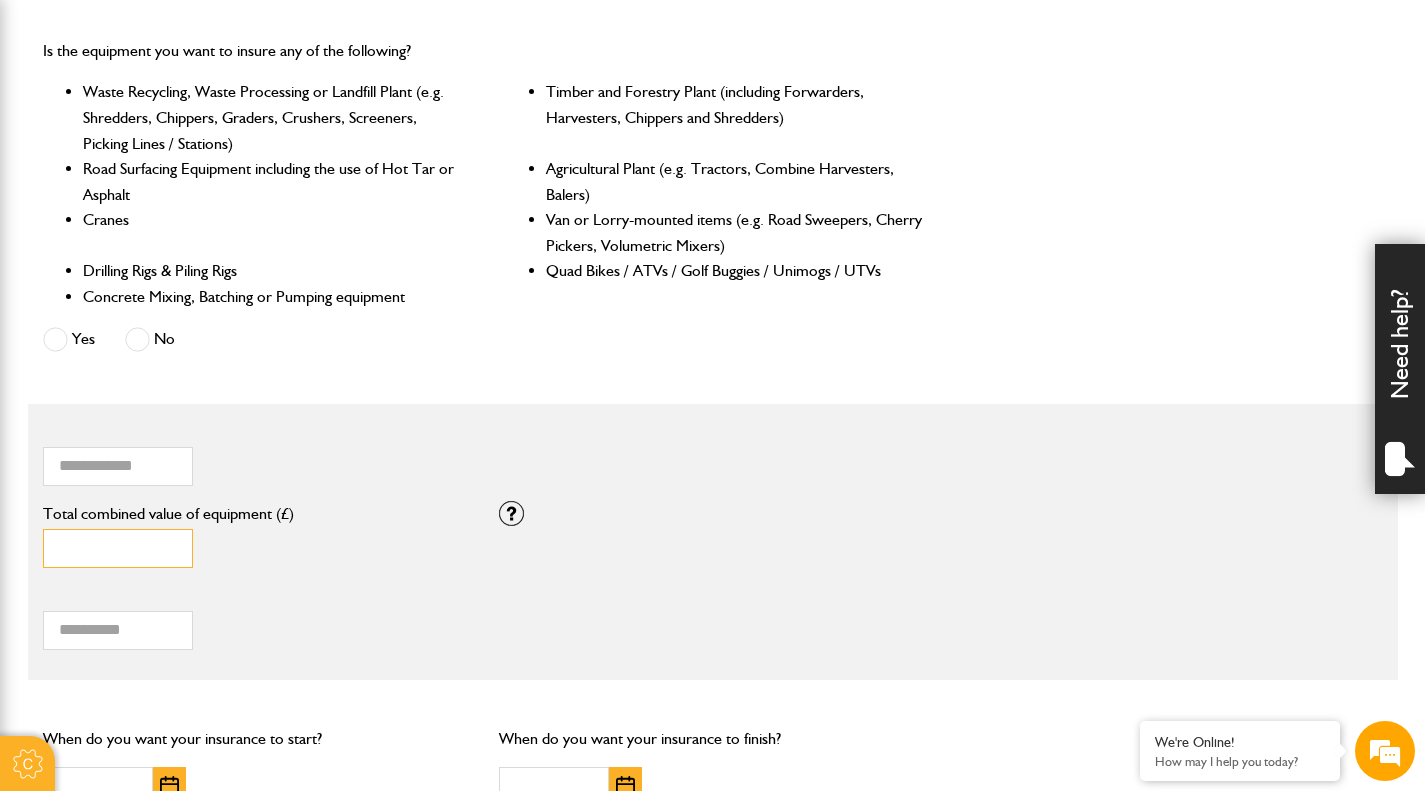 drag, startPoint x: 93, startPoint y: 556, endPoint x: 44, endPoint y: 554, distance: 49.0408 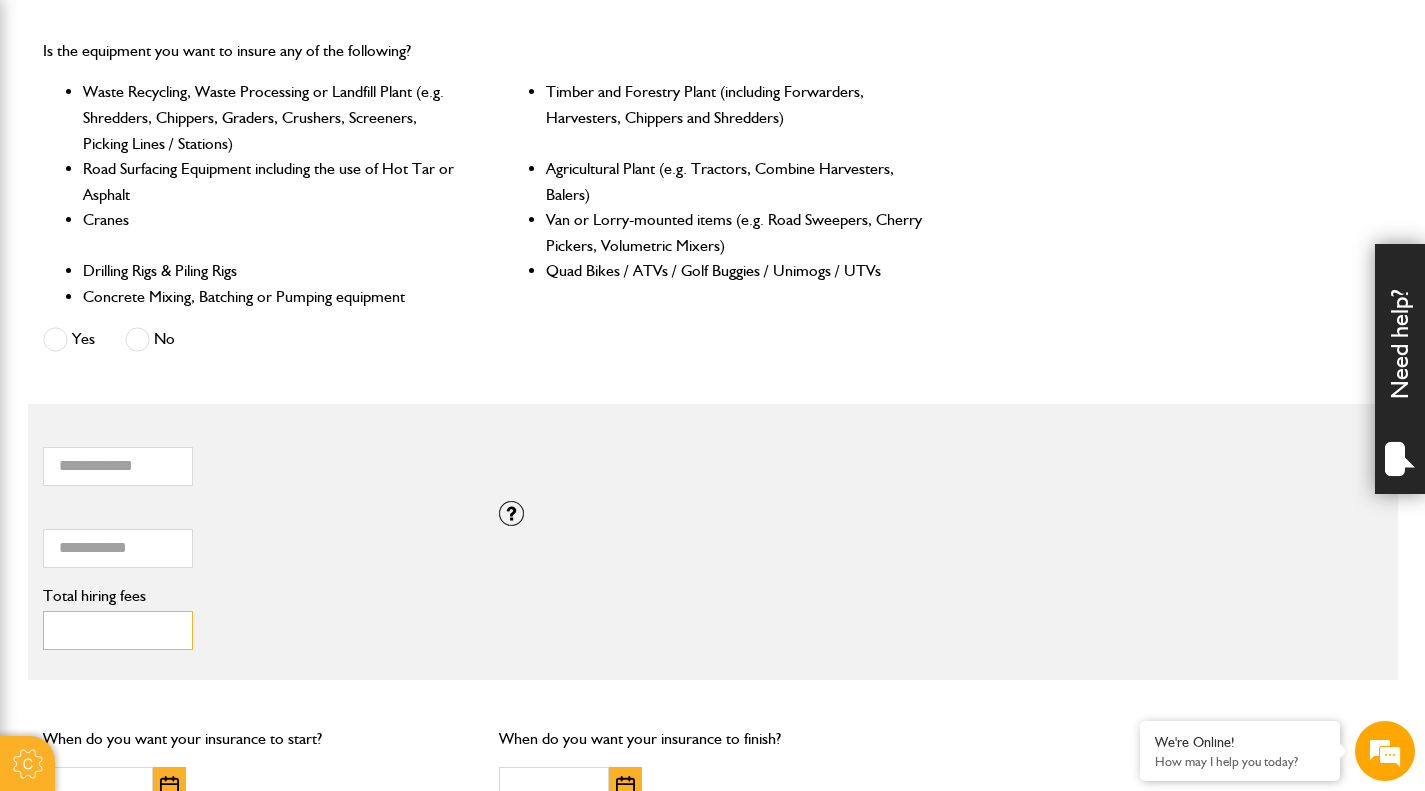 click on "Total hiring fees" at bounding box center (118, 630) 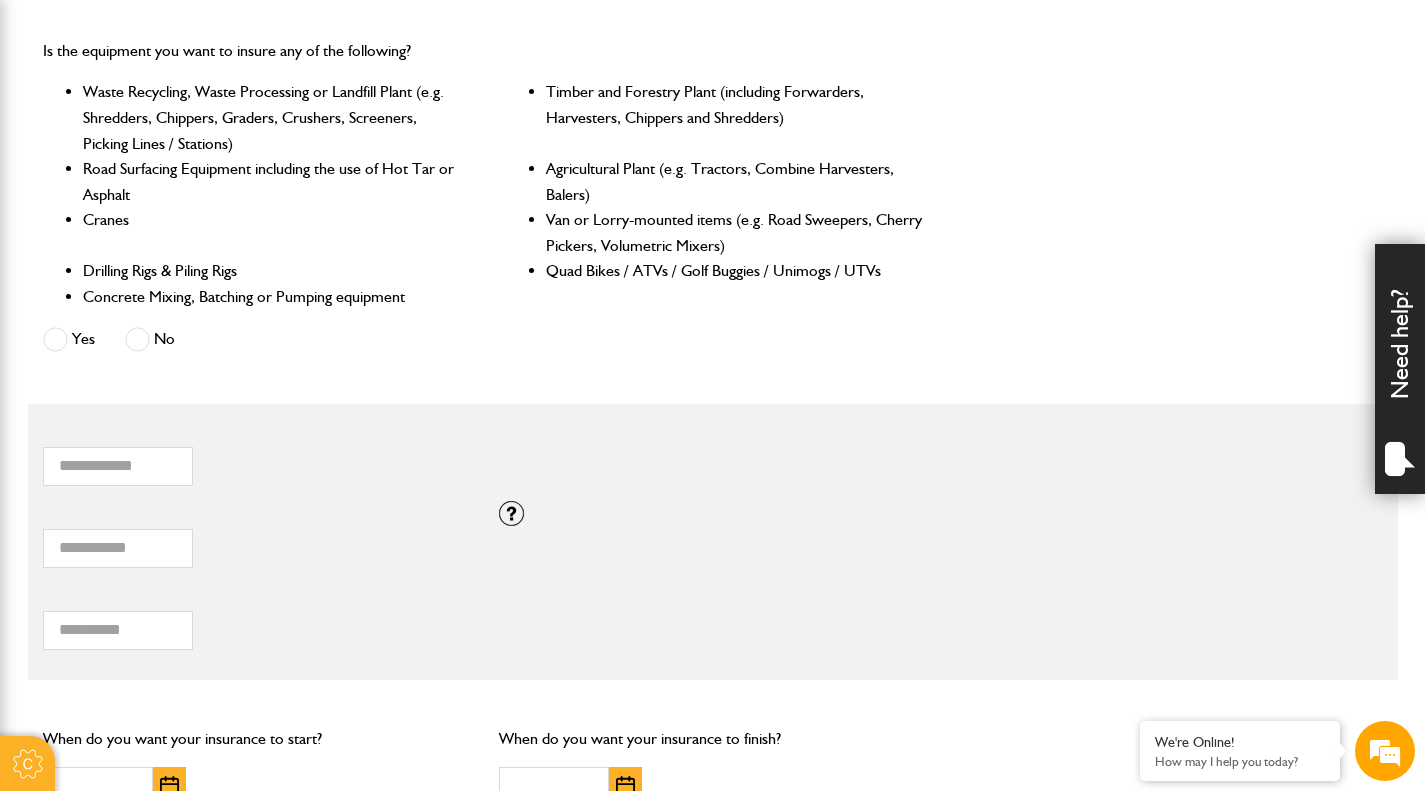 click on "***
Total hiring fees
Please enter a minimum value of 25 for total hiring fees." at bounding box center [256, 619] 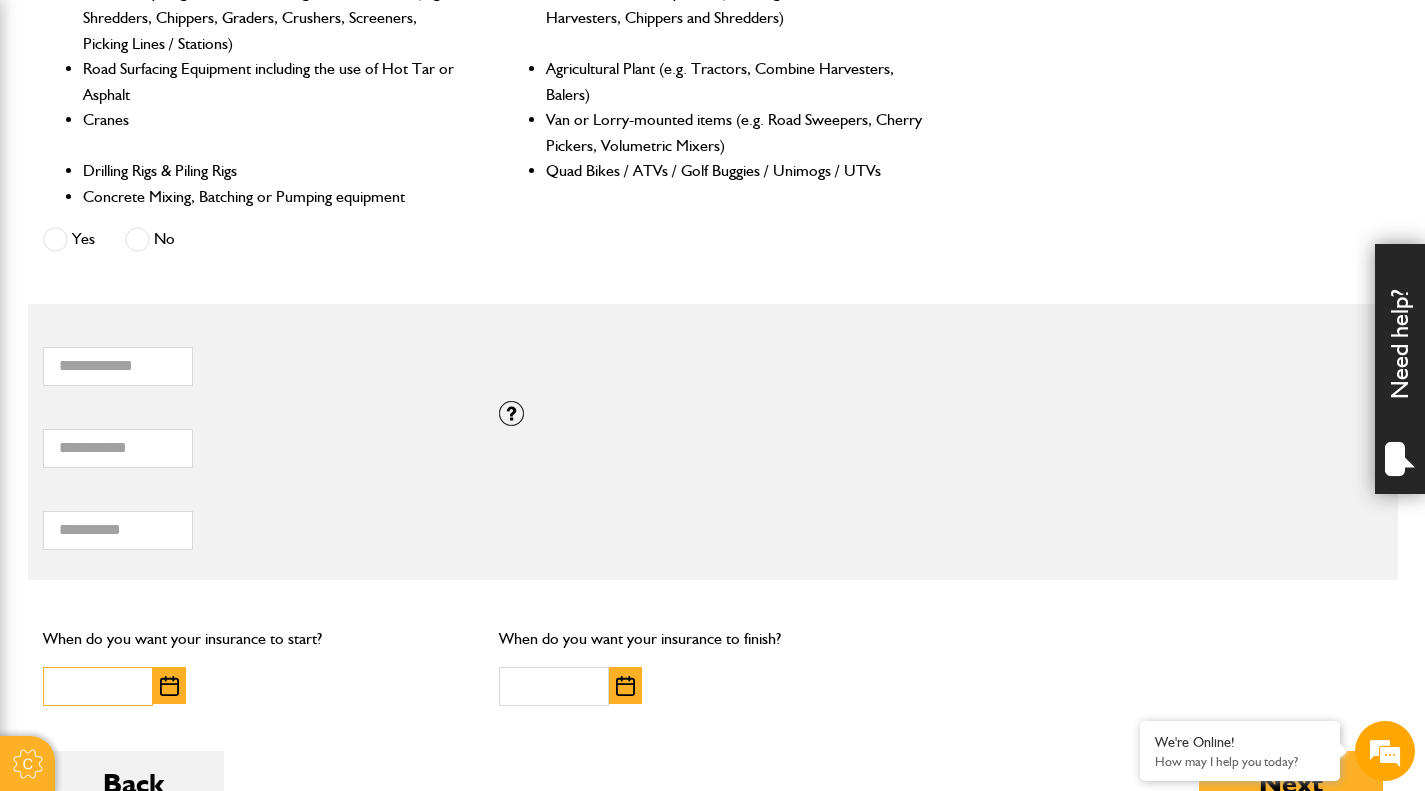 click at bounding box center (98, 686) 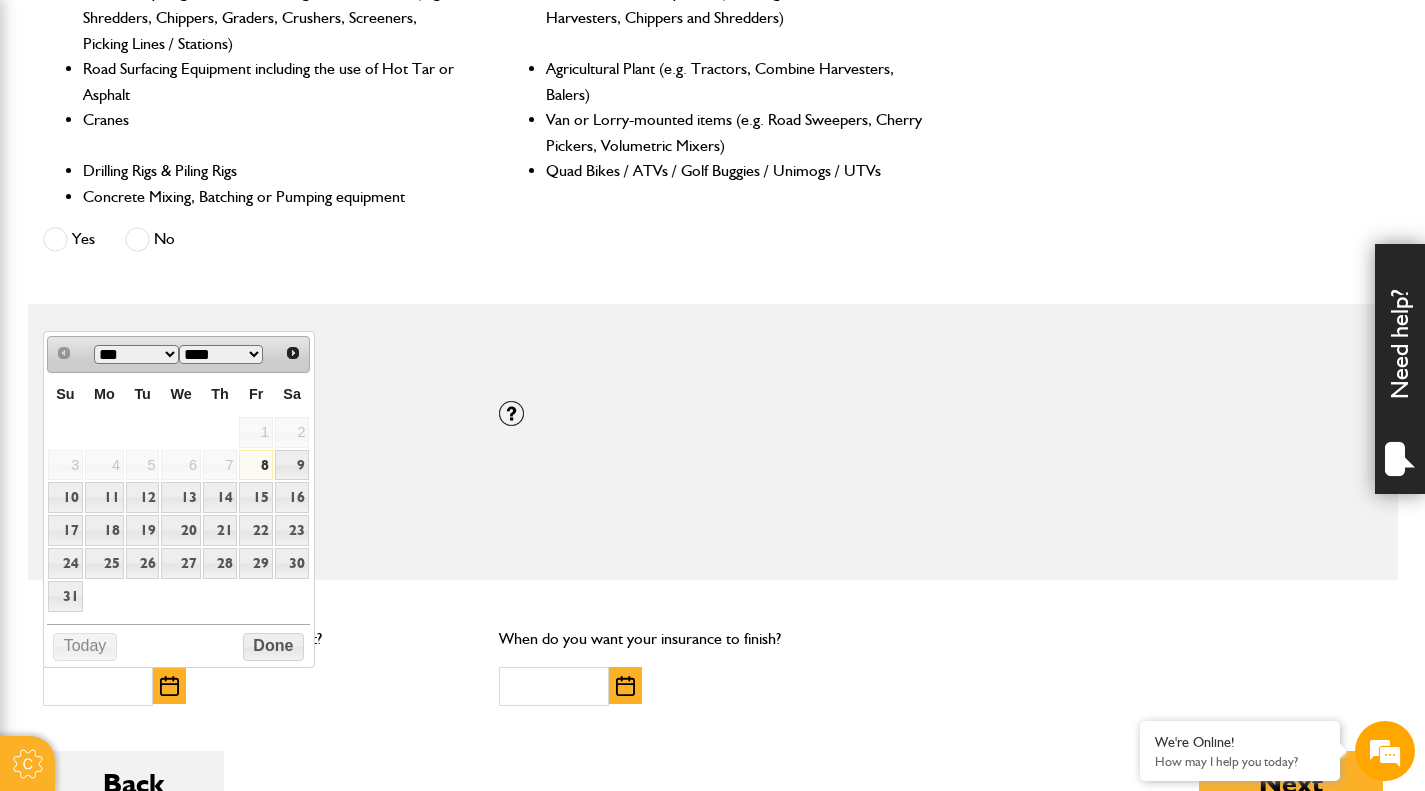 click on "8" at bounding box center (256, 465) 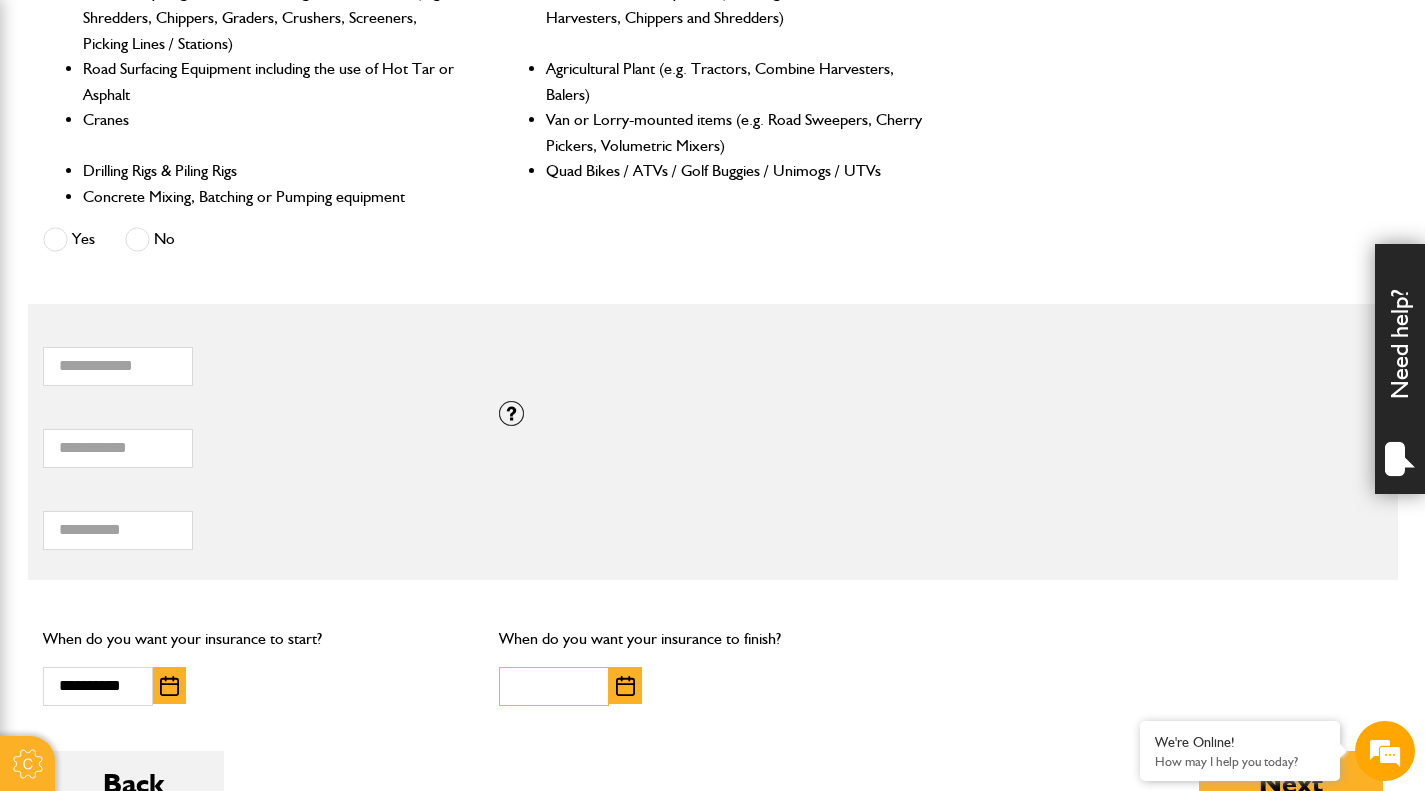 click at bounding box center (554, 686) 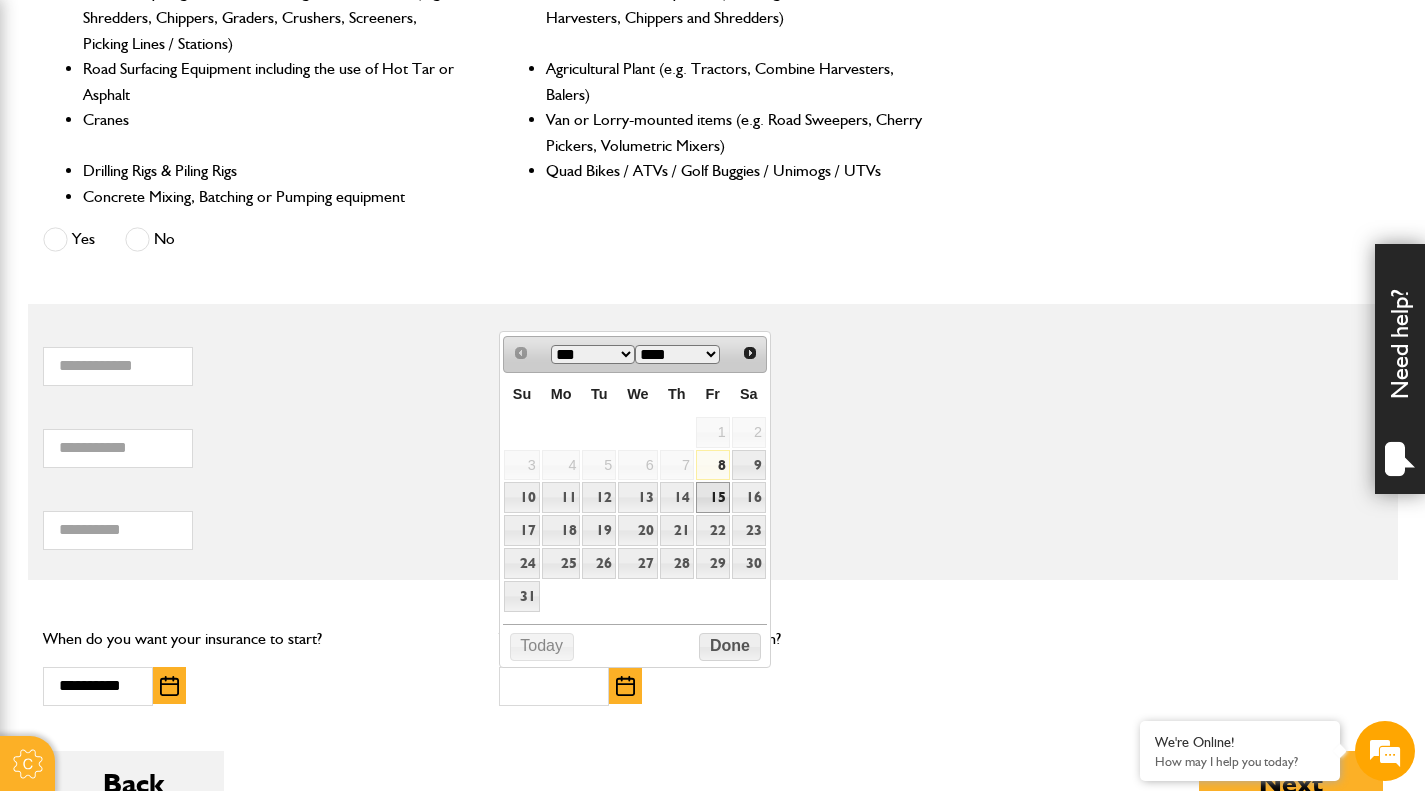 click on "15" at bounding box center [713, 497] 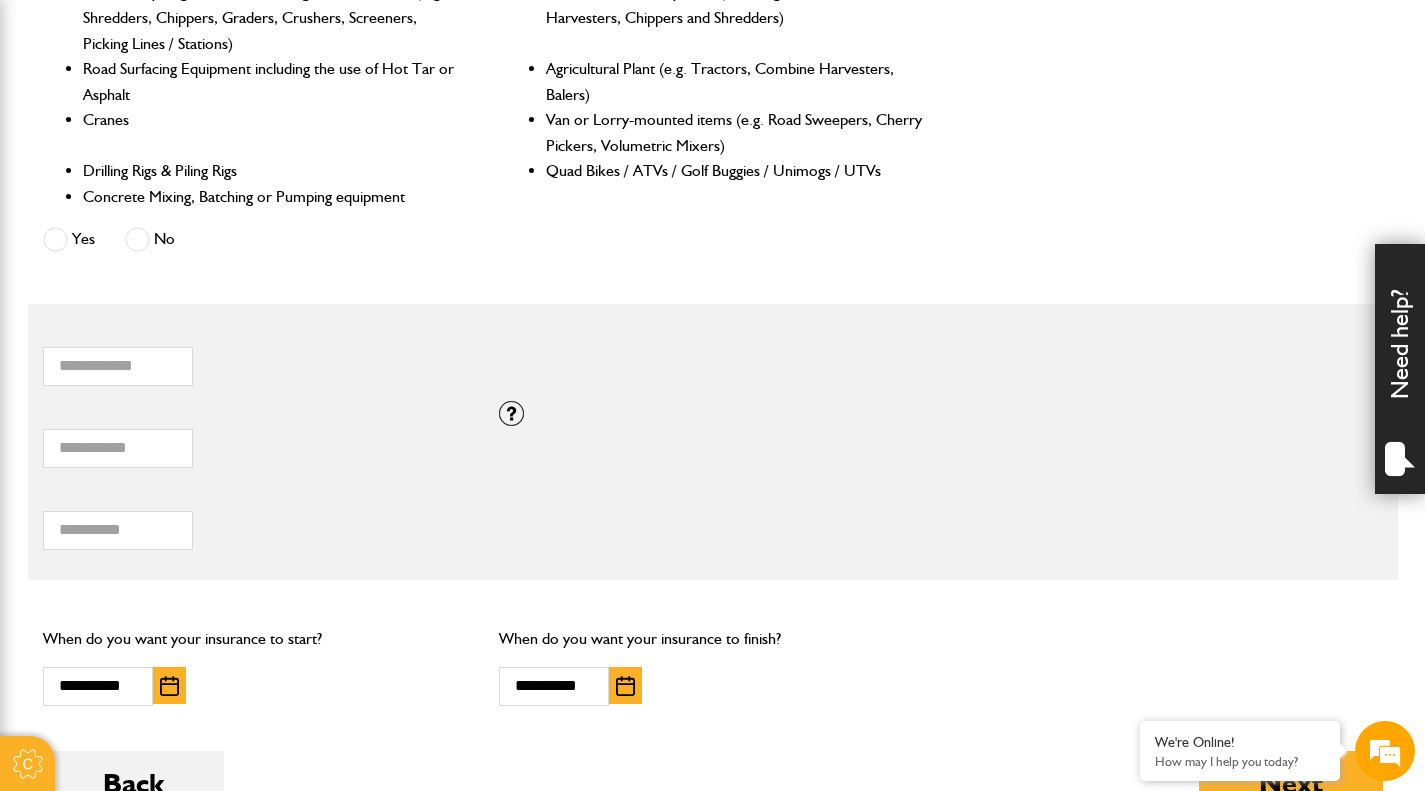 click on "***
Total hiring fees
Please enter a minimum value of 25 for total hiring fees." at bounding box center [713, 524] 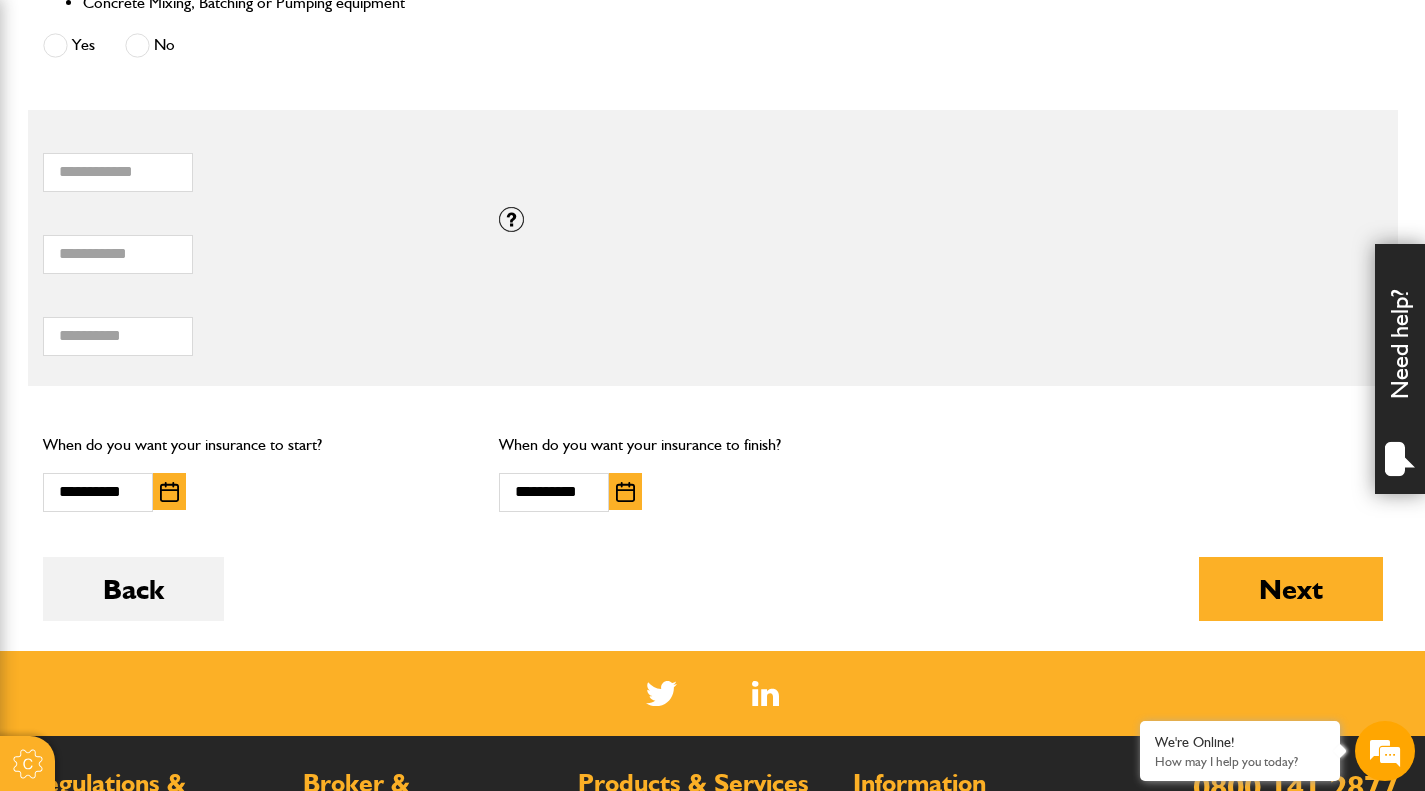 scroll, scrollTop: 1200, scrollLeft: 0, axis: vertical 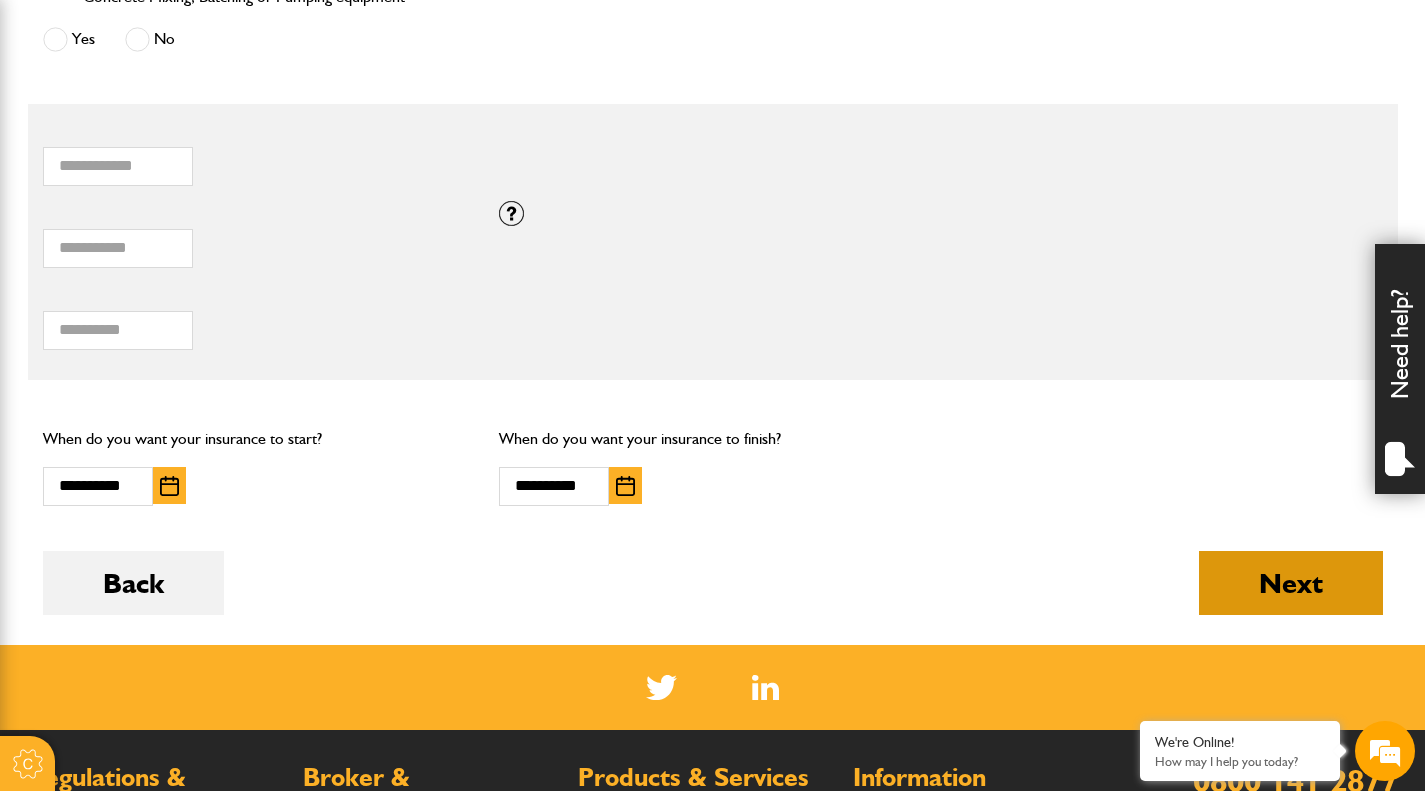 click on "Next" at bounding box center [1291, 583] 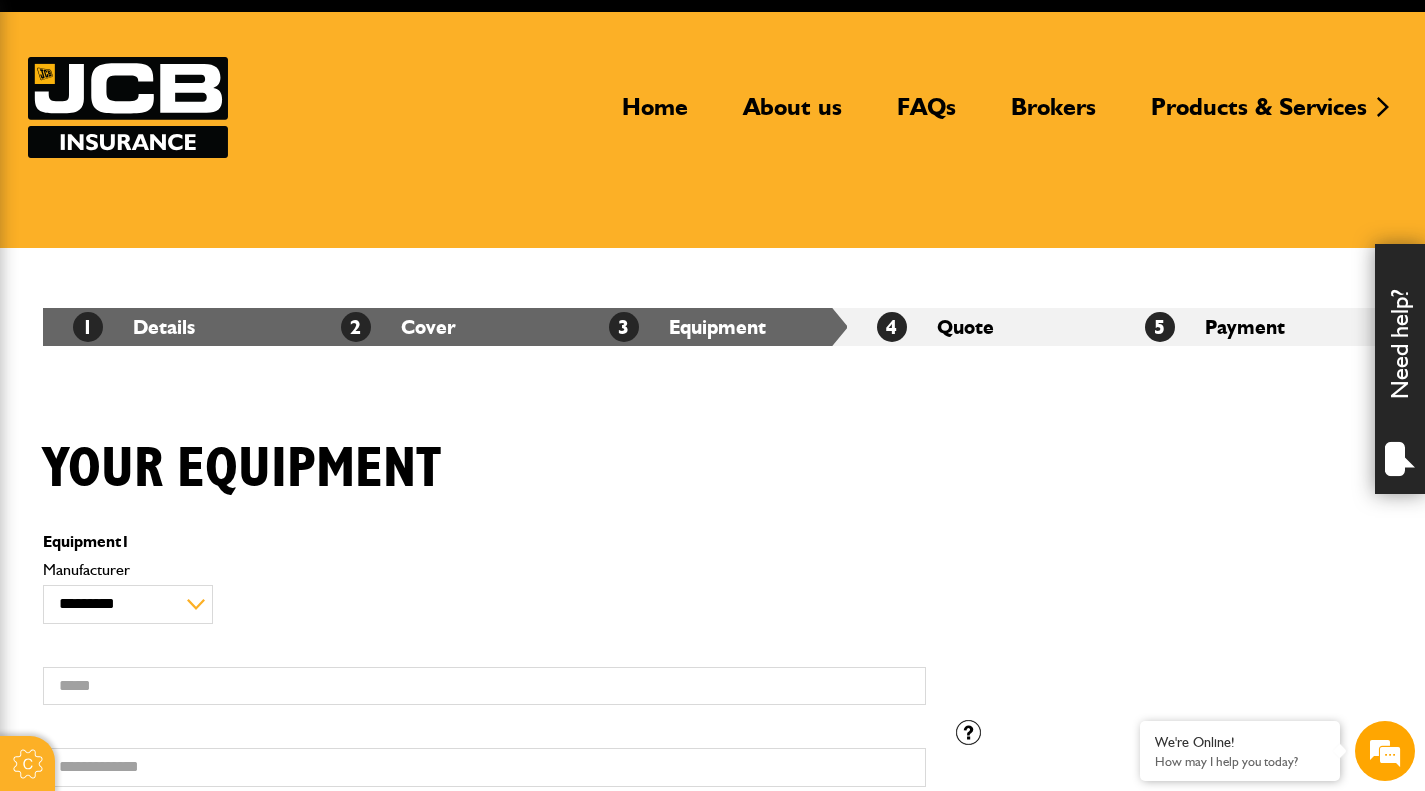 scroll, scrollTop: 100, scrollLeft: 0, axis: vertical 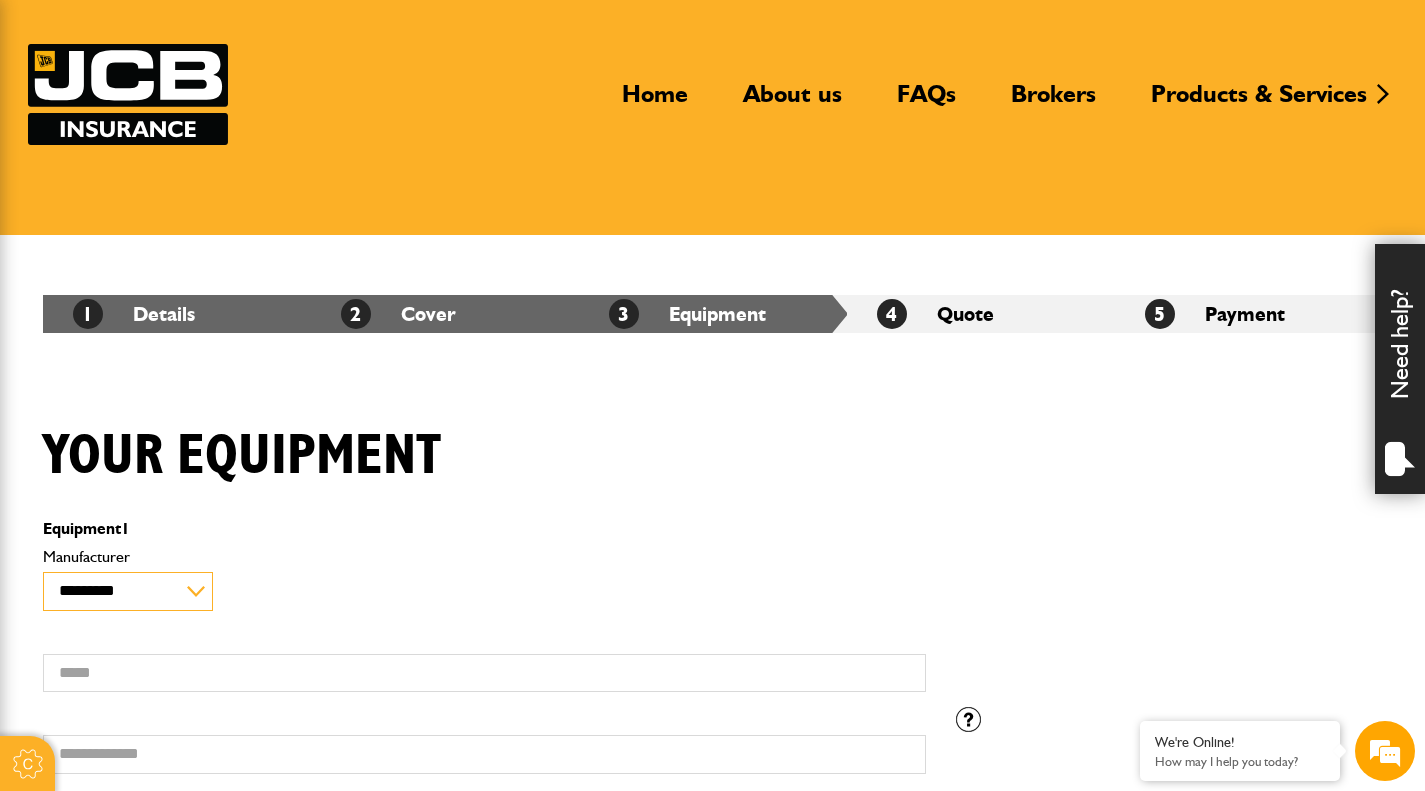click on "**********" at bounding box center (128, 591) 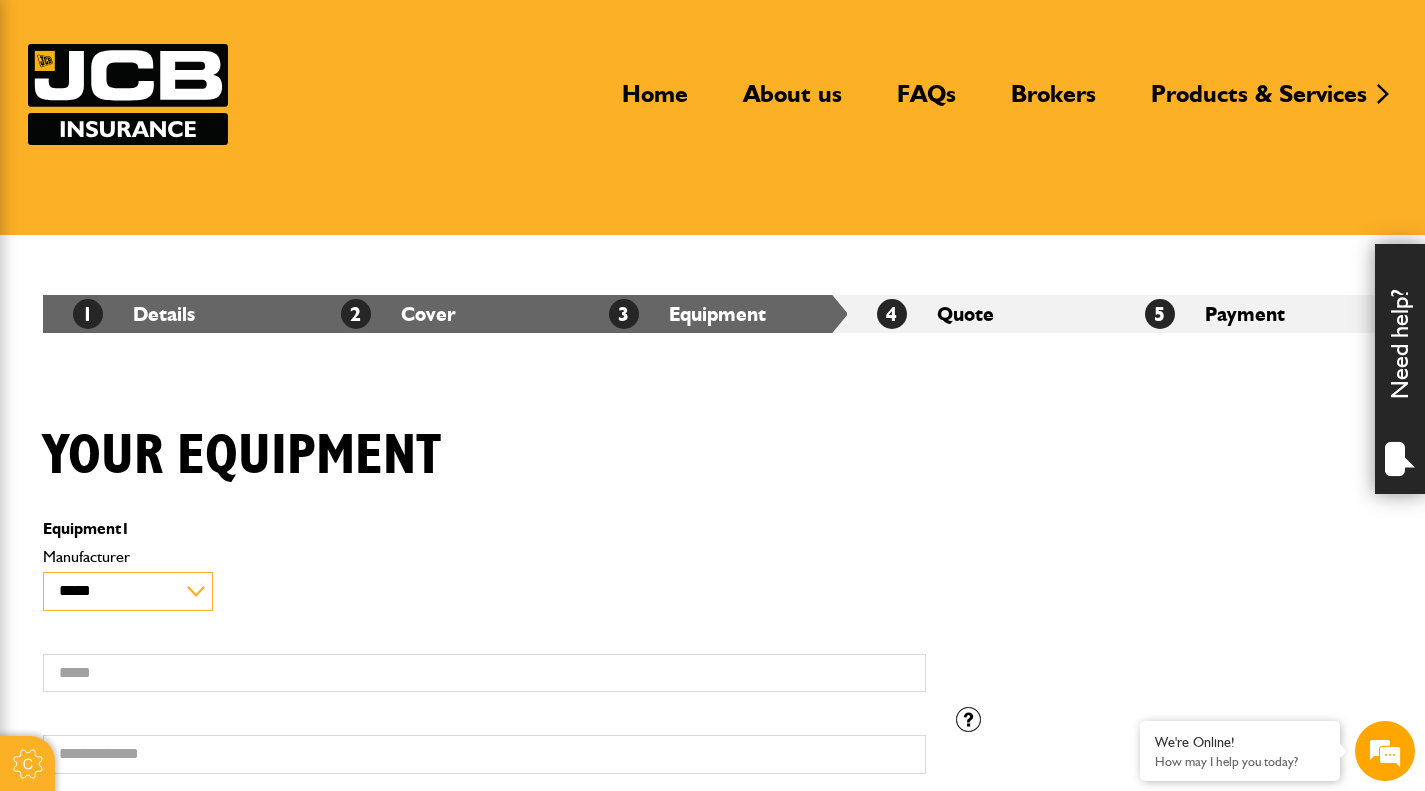 click on "**********" at bounding box center (128, 591) 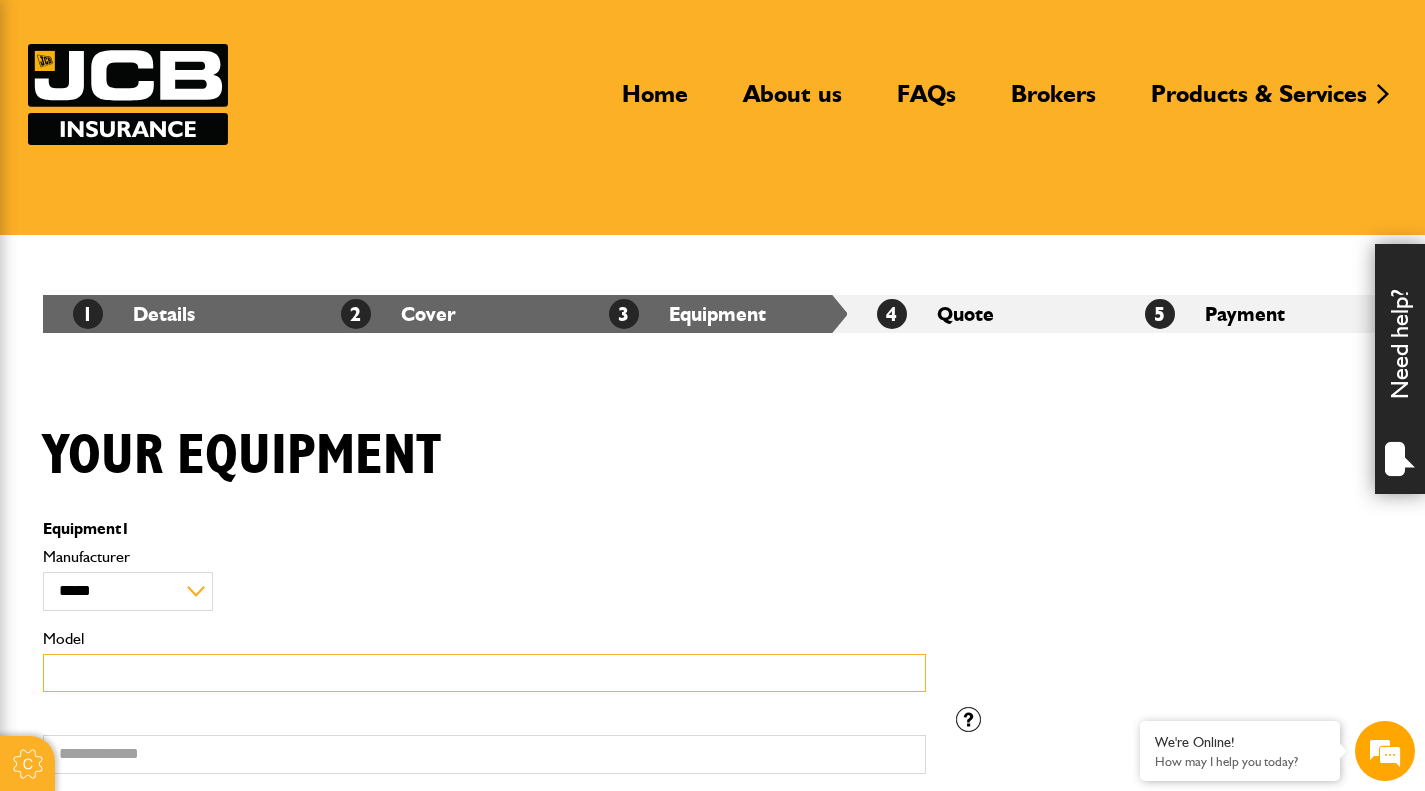 click on "Model" at bounding box center [484, 673] 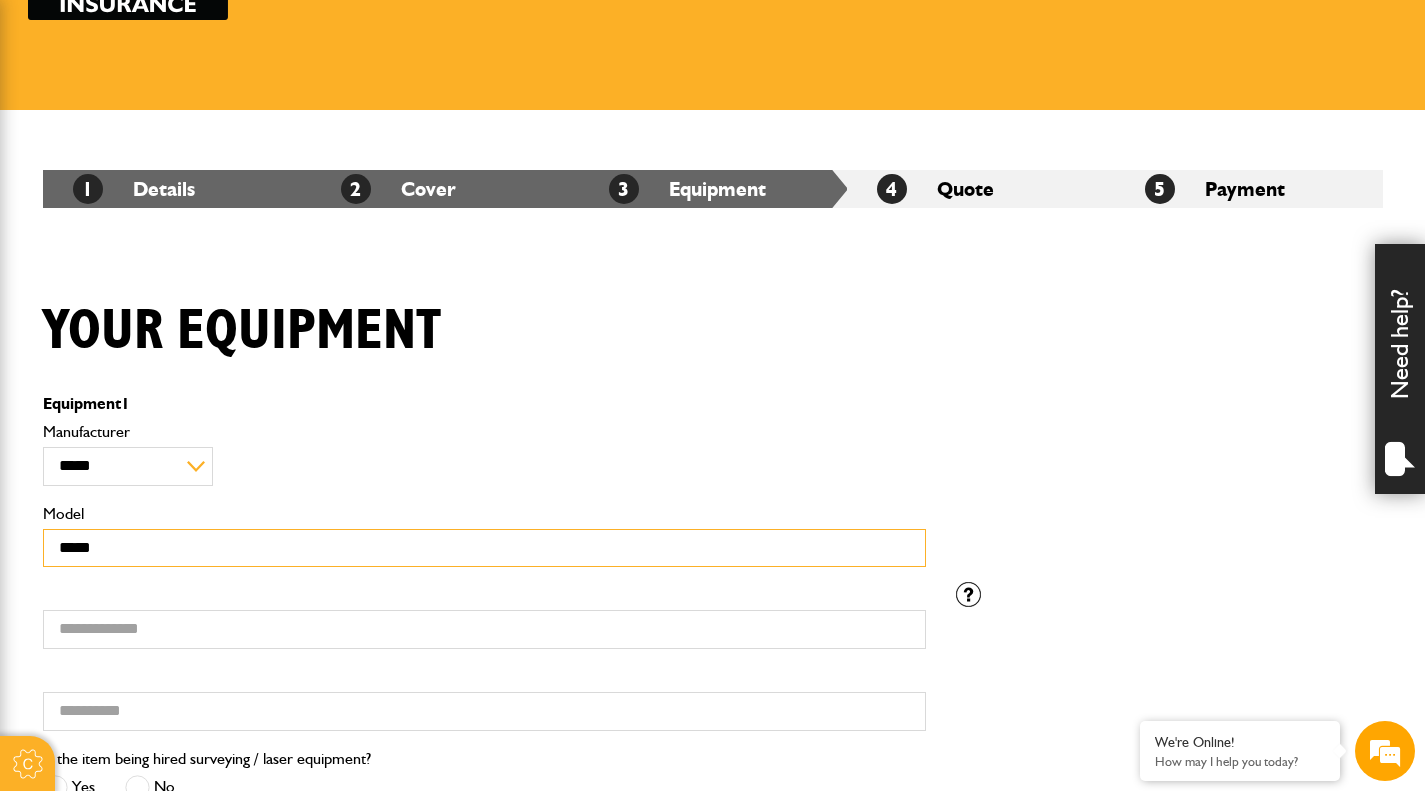 scroll, scrollTop: 400, scrollLeft: 0, axis: vertical 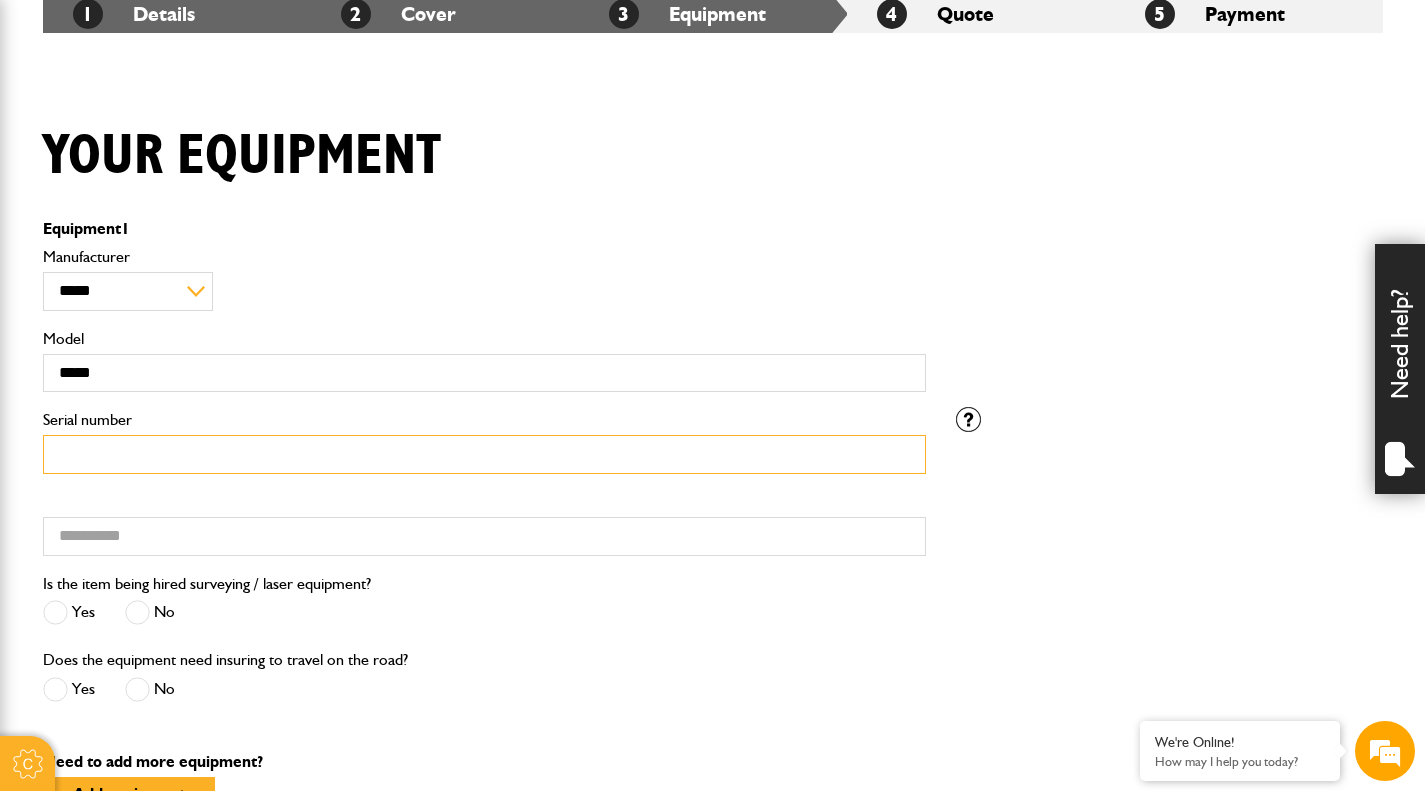 click on "Serial number" at bounding box center [484, 454] 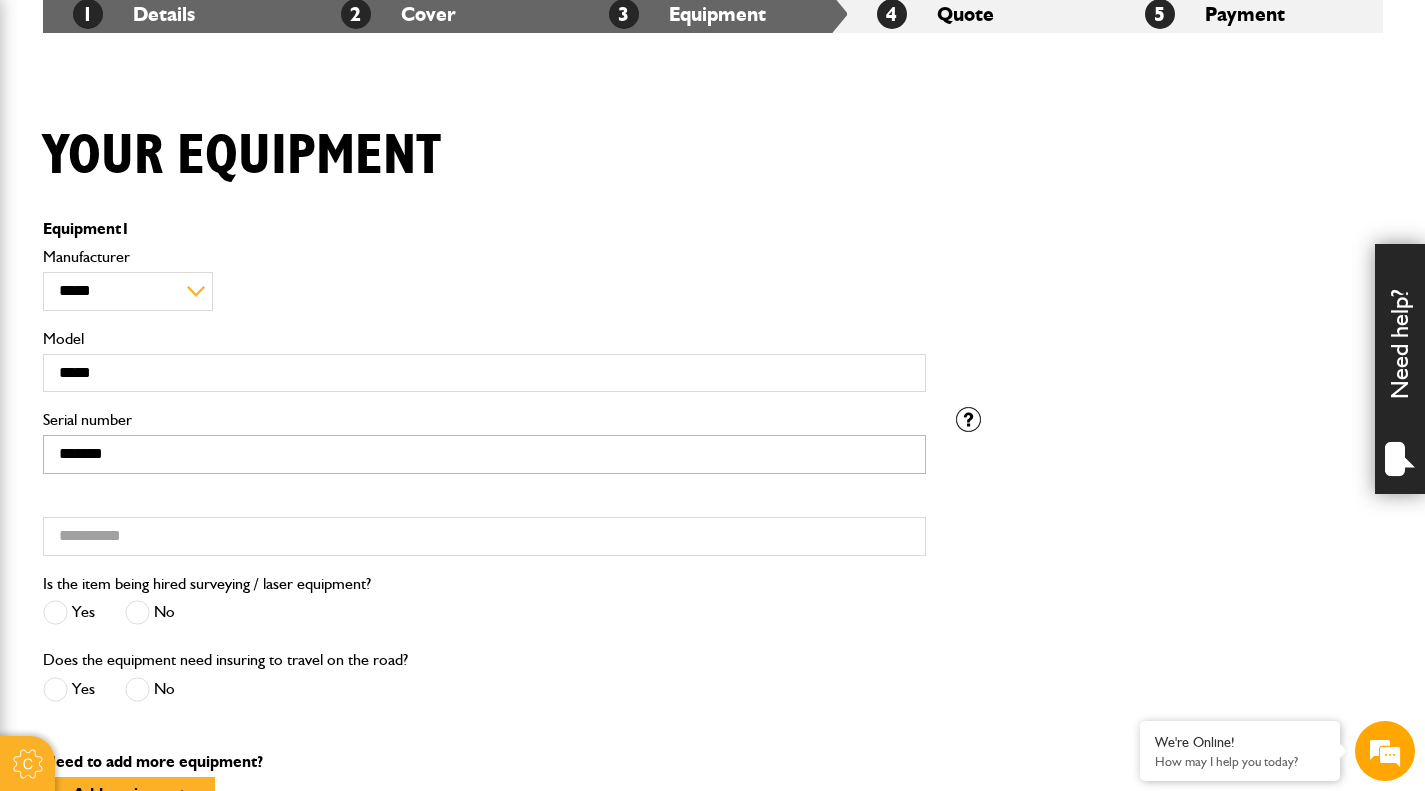 scroll, scrollTop: 0, scrollLeft: 0, axis: both 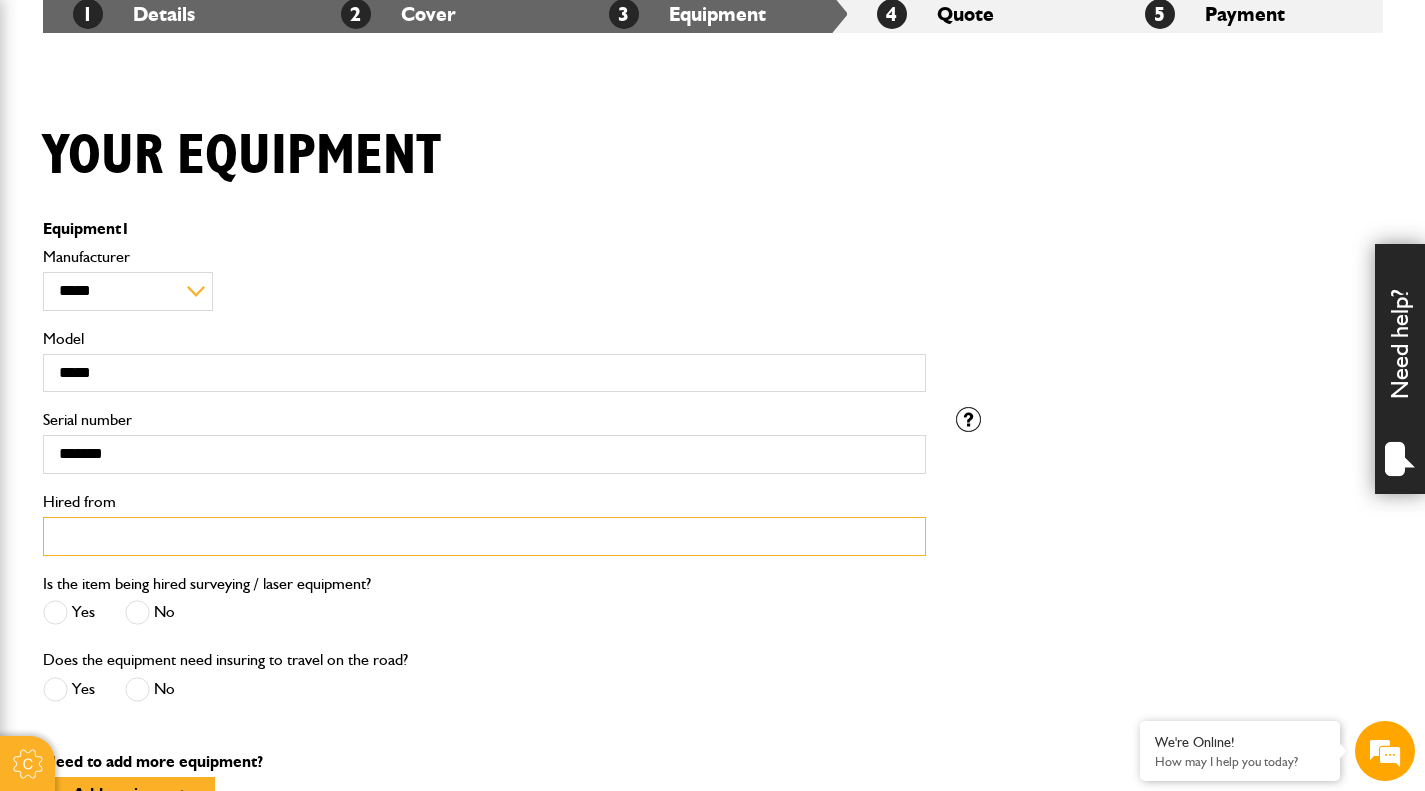 click on "Hired from" at bounding box center [484, 536] 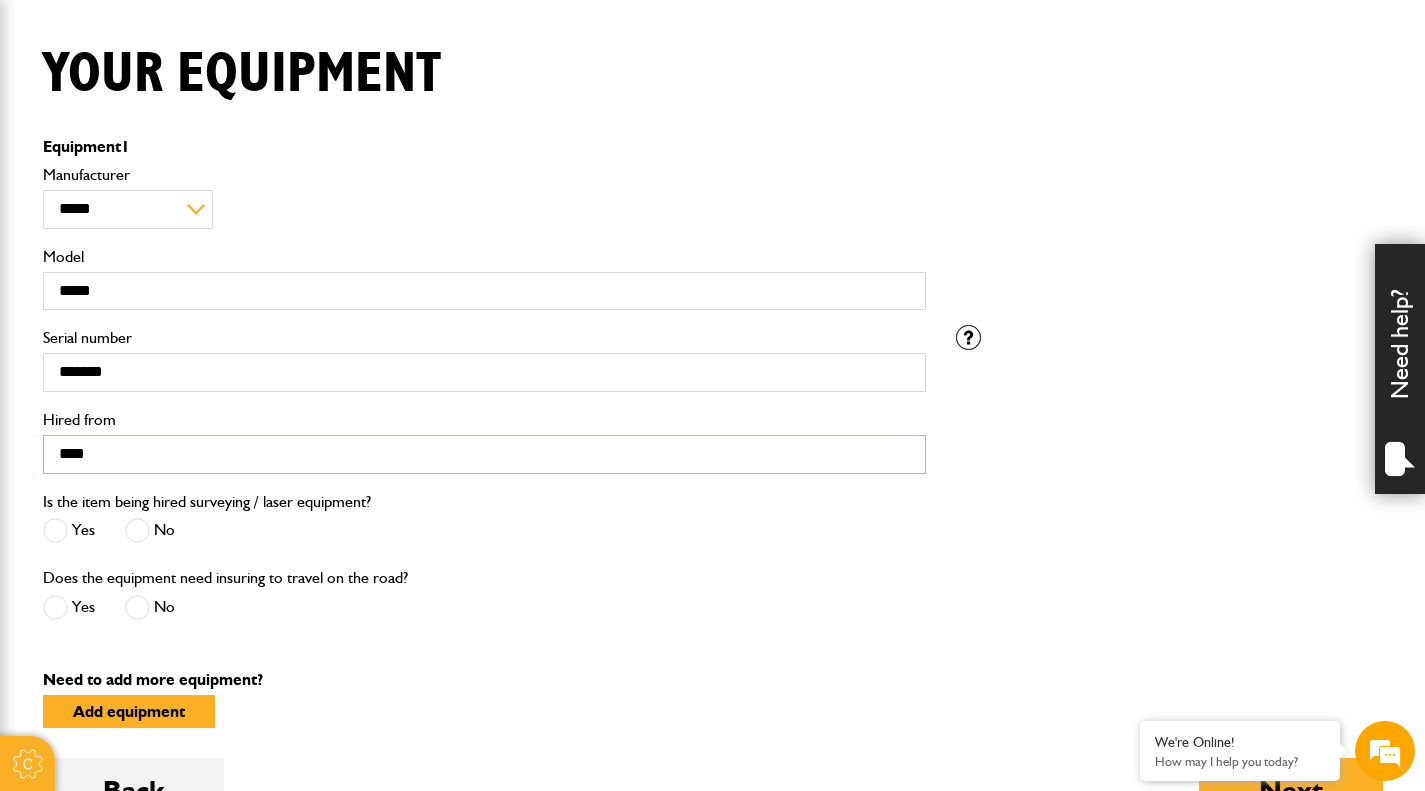 scroll, scrollTop: 500, scrollLeft: 0, axis: vertical 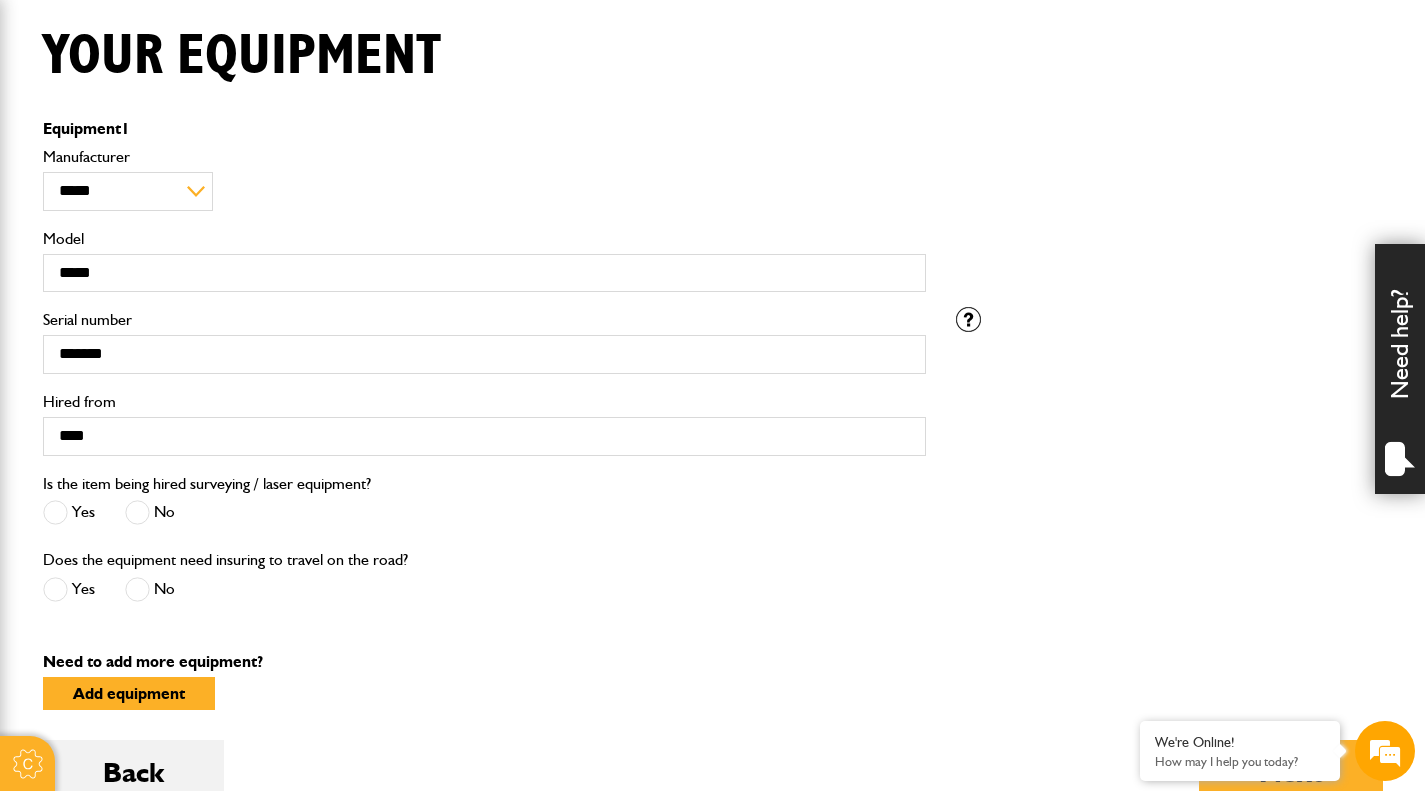 click at bounding box center [137, 512] 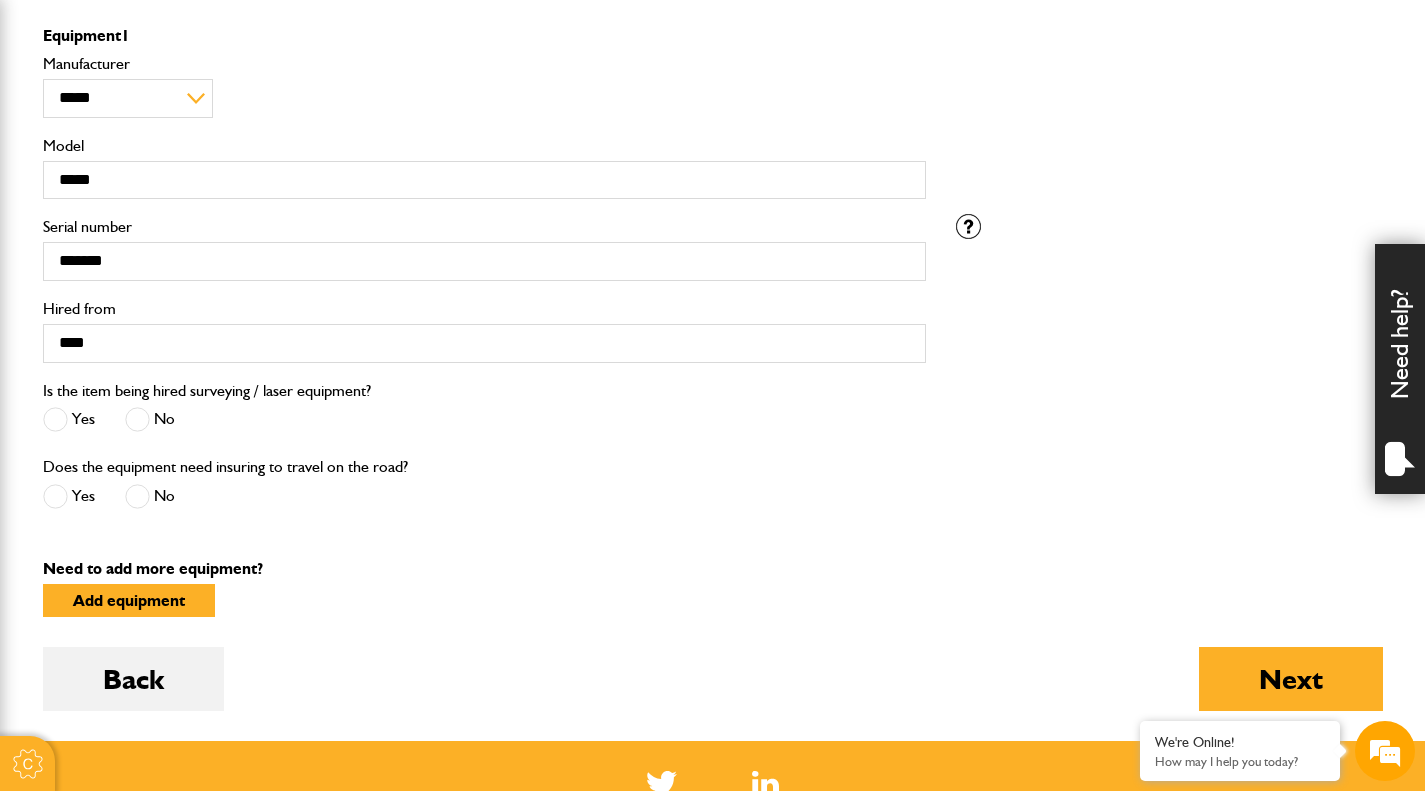 scroll, scrollTop: 700, scrollLeft: 0, axis: vertical 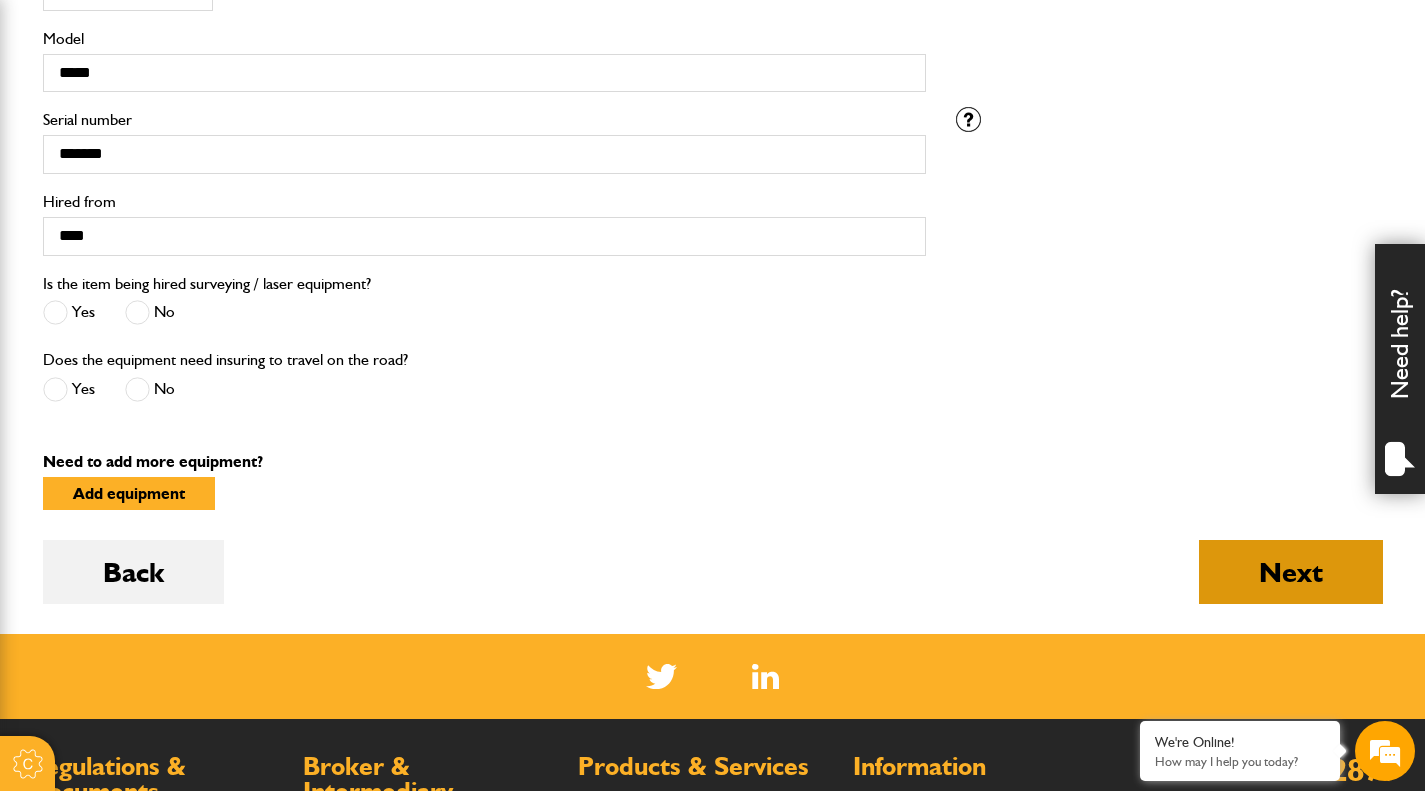 click on "Next" at bounding box center [1291, 572] 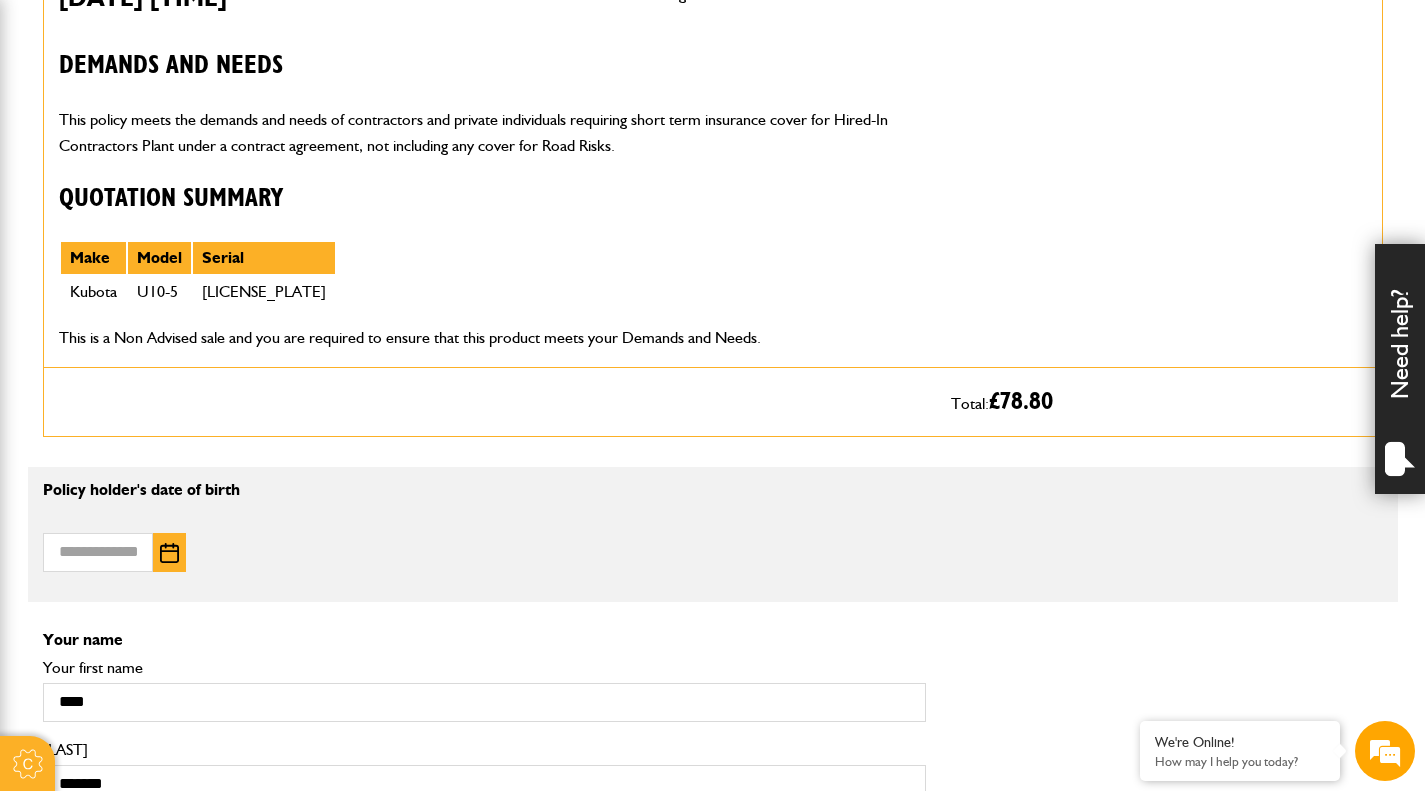 scroll, scrollTop: 900, scrollLeft: 0, axis: vertical 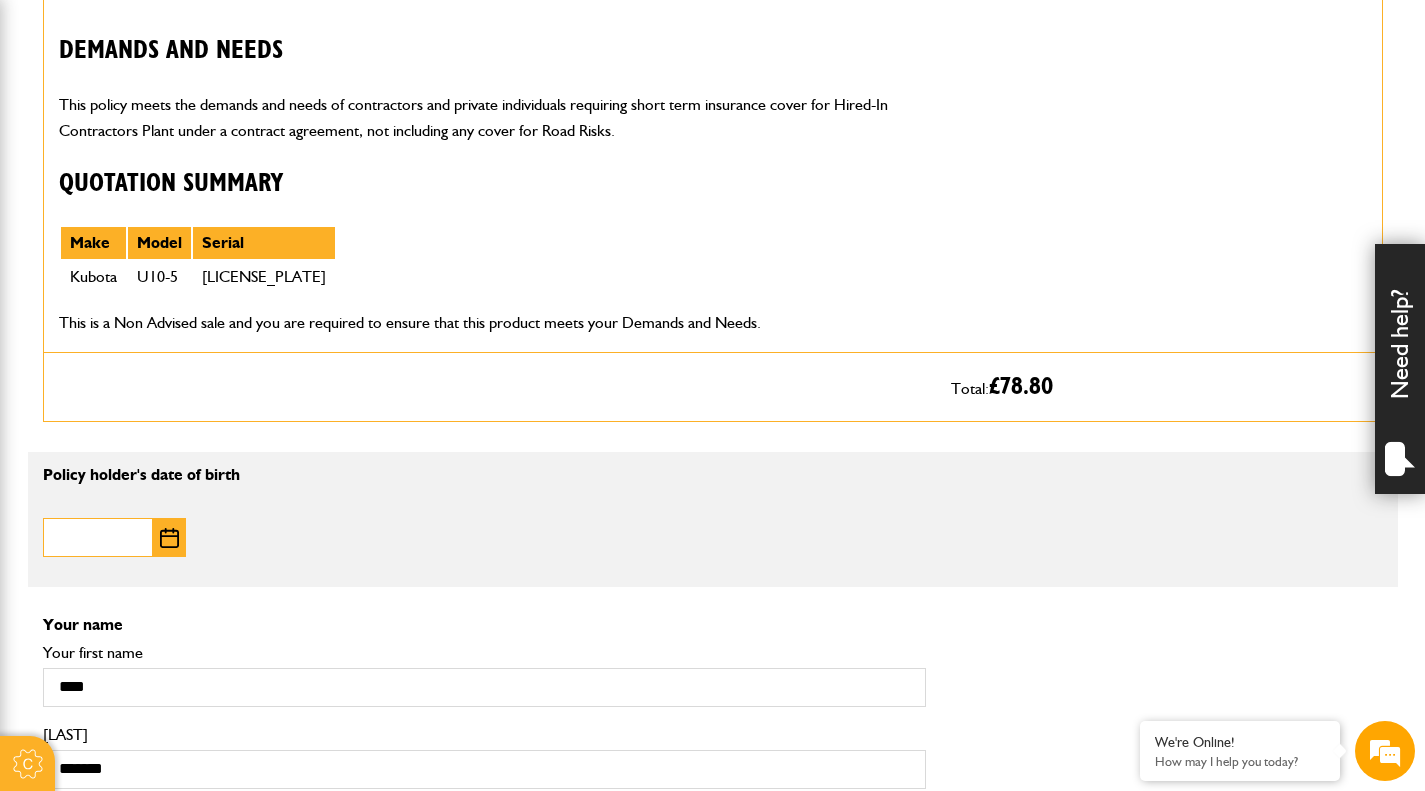 click on "Date of birth" at bounding box center [98, 537] 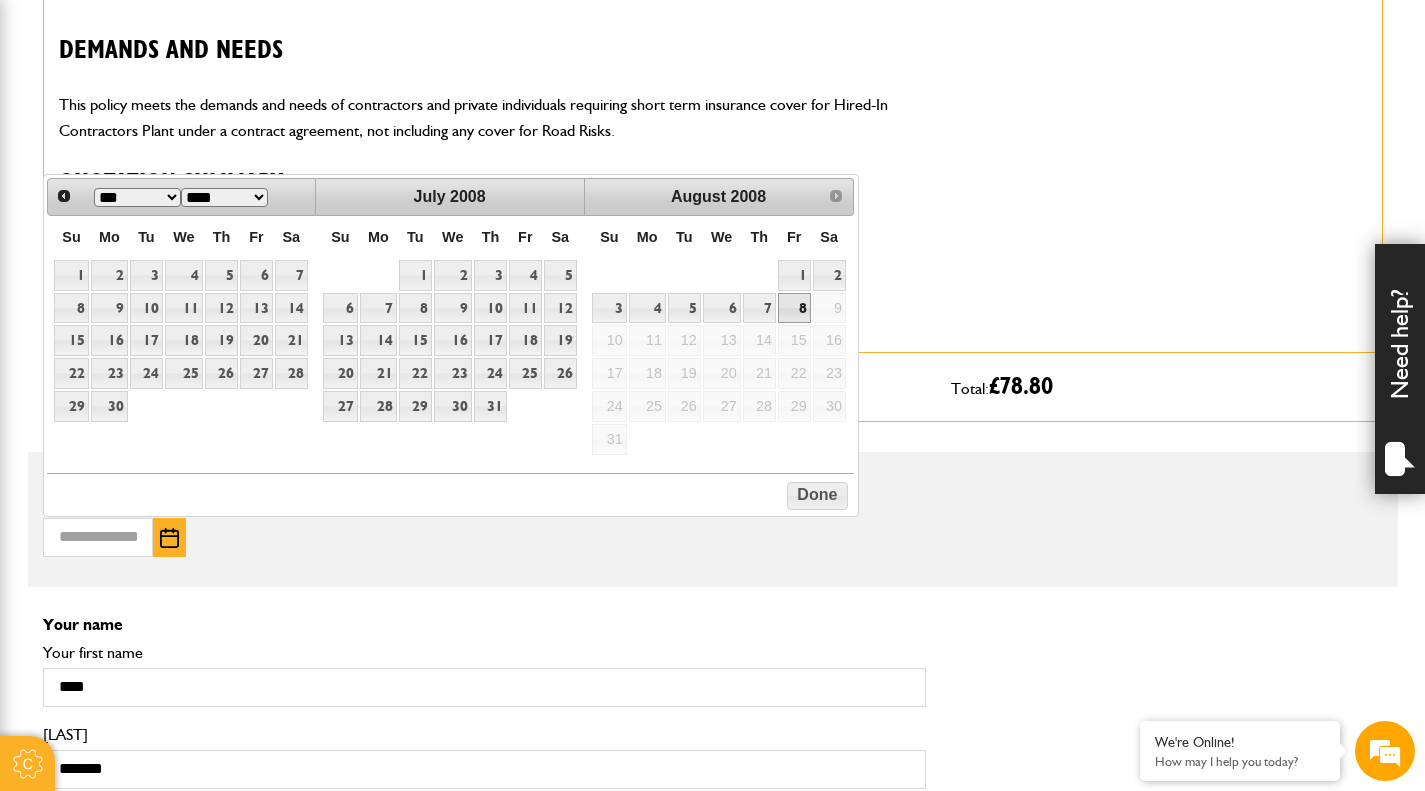 click on "*** *** *** *** *** *** *** ***" at bounding box center [137, 197] 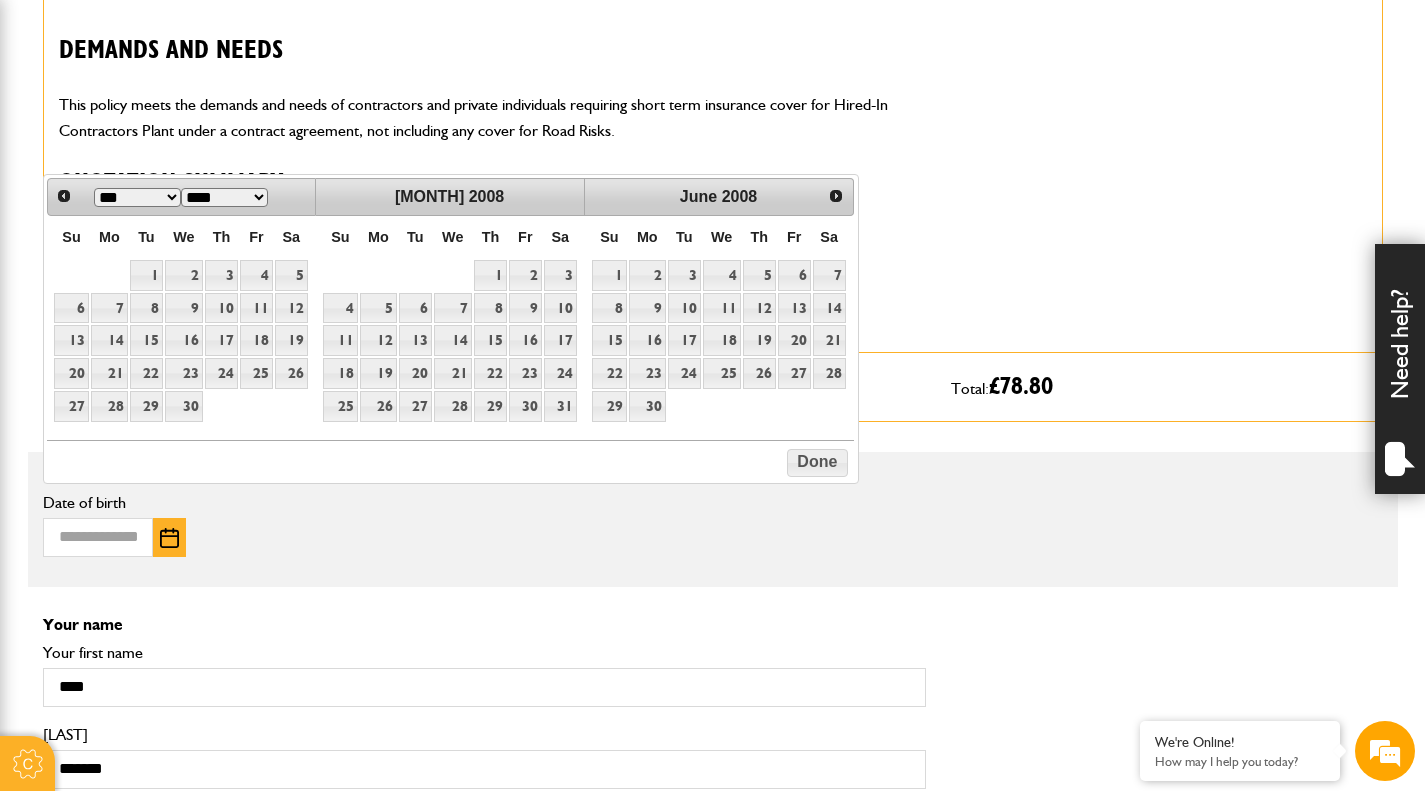 click on "**** **** **** **** **** **** **** **** **** **** **** **** **** **** **** **** **** **** **** **** **** **** **** **** **** **** **** **** **** **** **** **** **** **** **** **** **** **** **** **** **** **** **** **** **** **** **** **** **** **** **** **** **** **** **** **** **** **** **** **** **** **** **** **** **** **** **** **** **** **** **** **** **** ****" at bounding box center (224, 197) 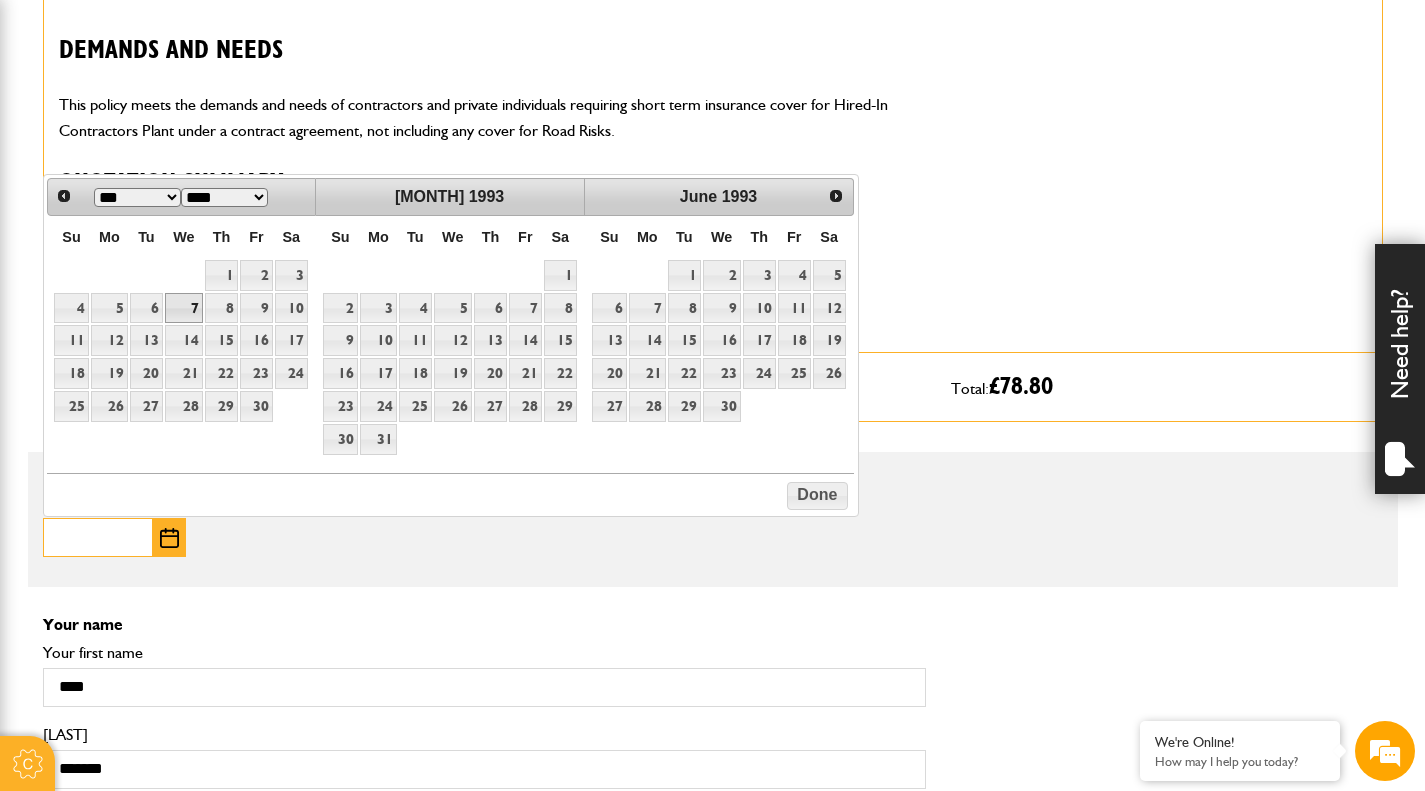 scroll, scrollTop: 0, scrollLeft: 0, axis: both 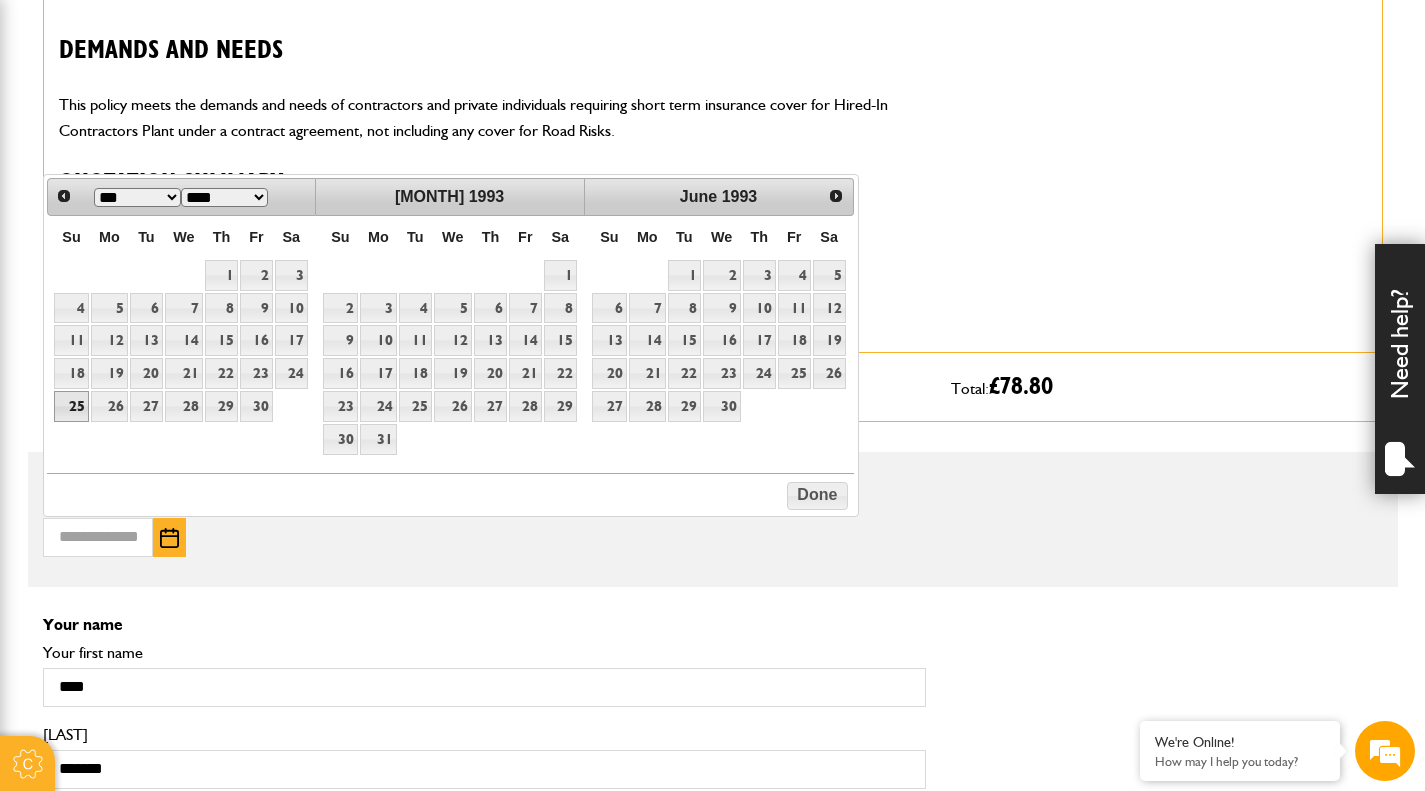 click on "25" at bounding box center [71, 406] 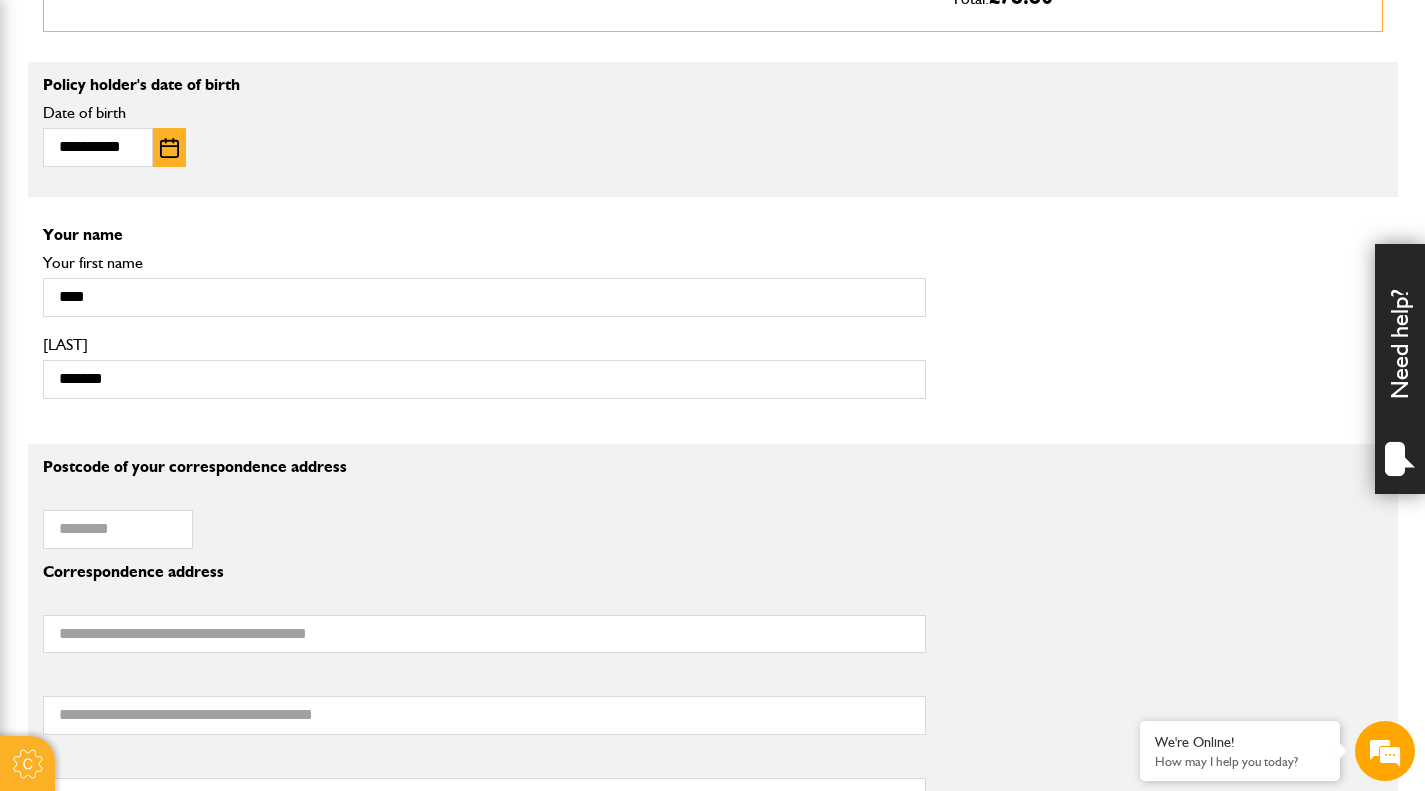 scroll, scrollTop: 1400, scrollLeft: 0, axis: vertical 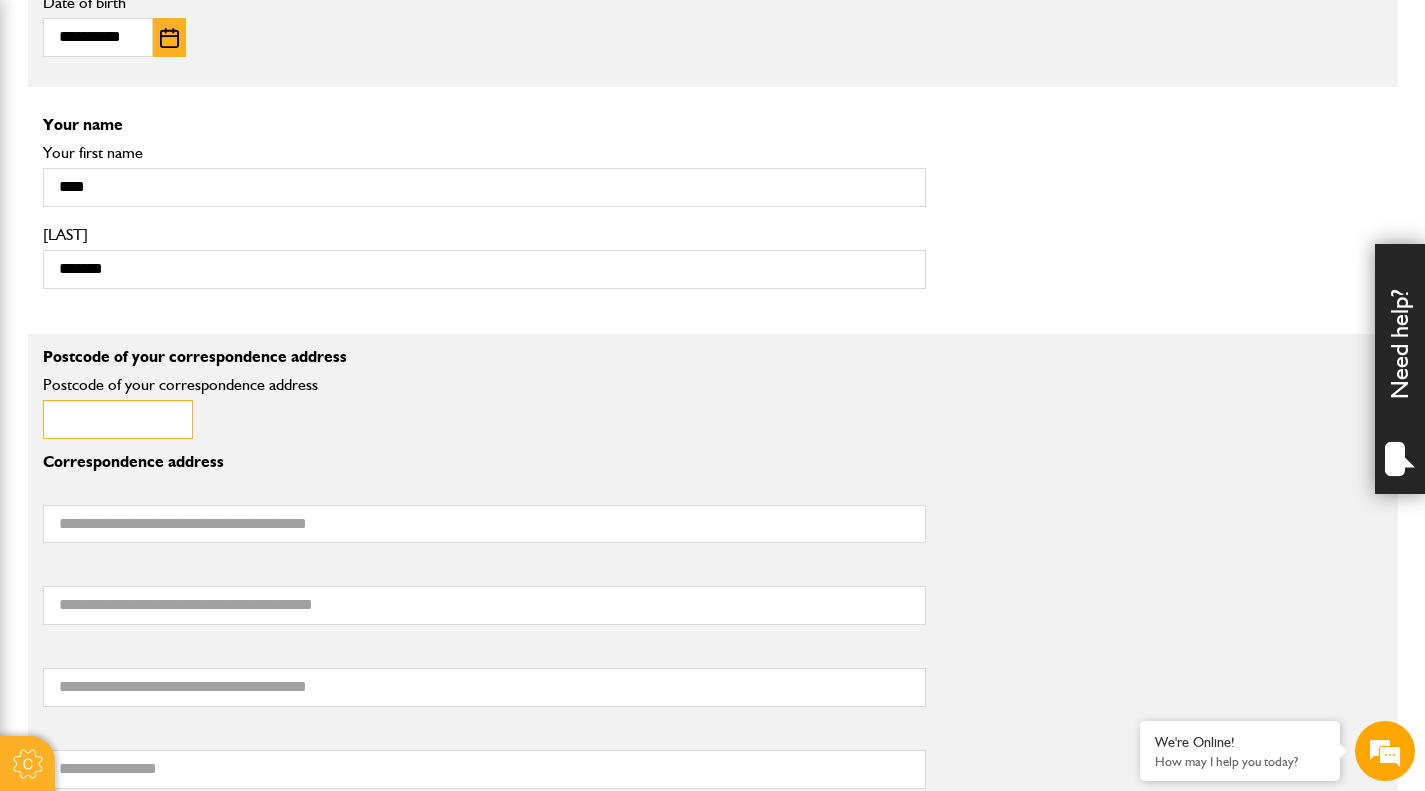 click on "Postcode of your correspondence address" at bounding box center [118, 419] 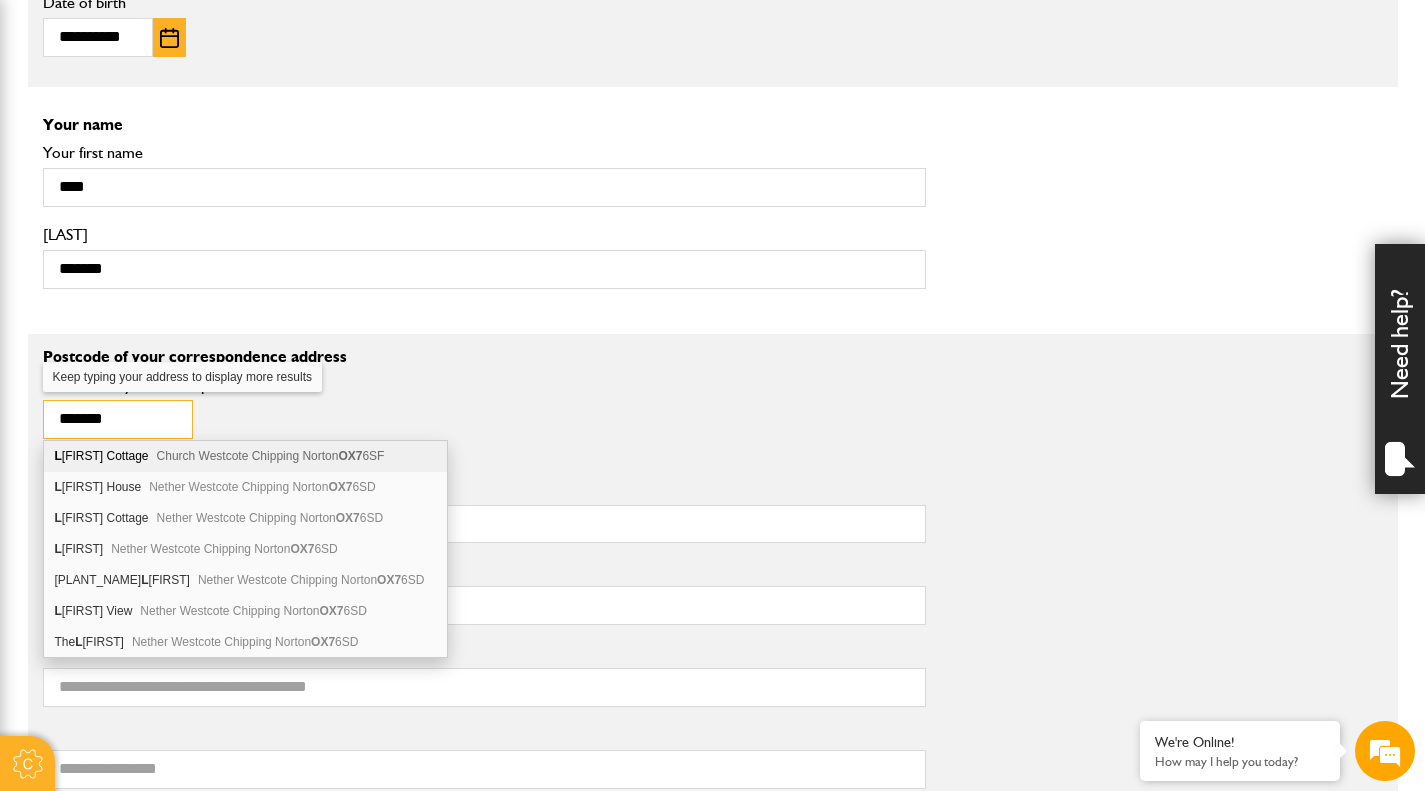 click on "*******" at bounding box center (118, 419) 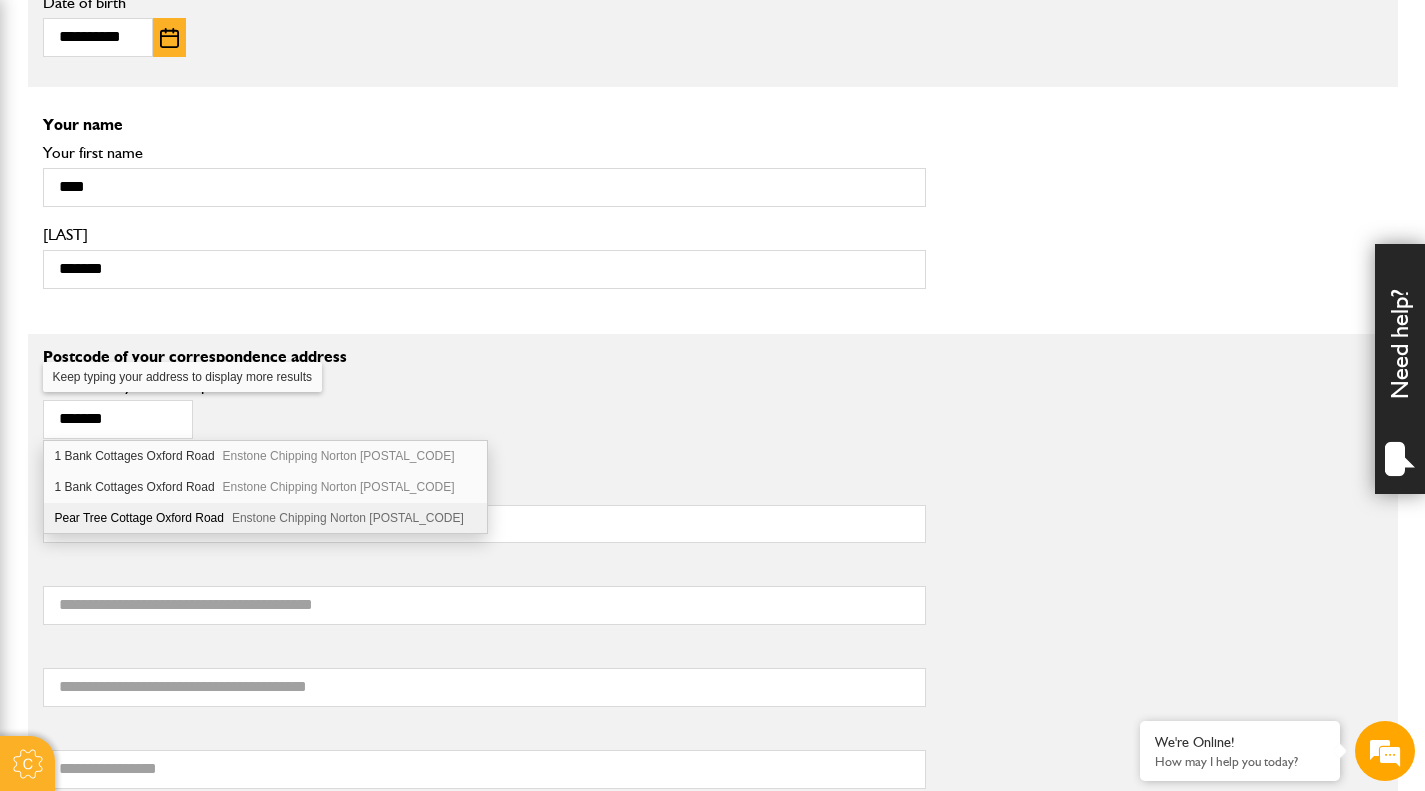click on "Pear Tree Cottage Oxford Road Enstone Chipping Norton OX7 4LS" at bounding box center (265, 518) 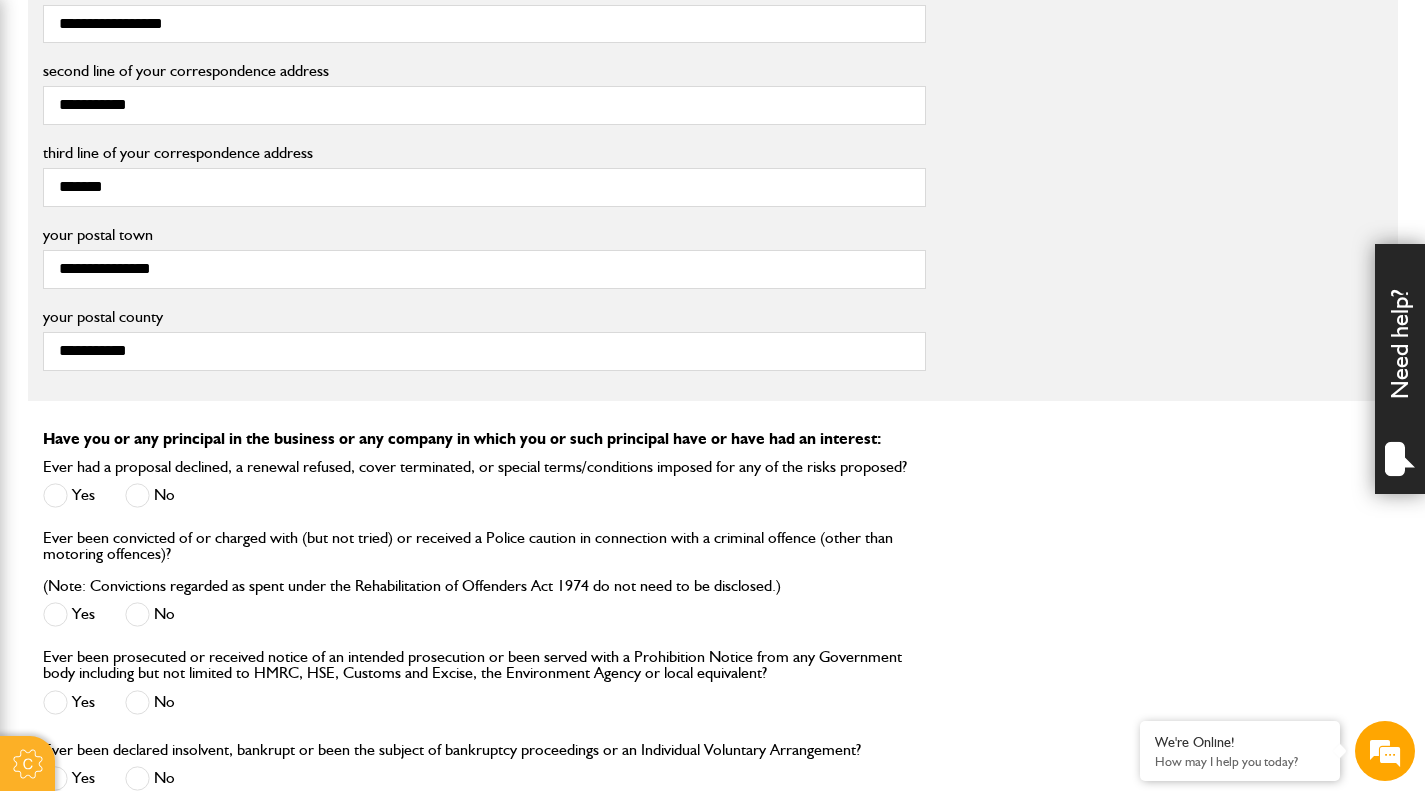scroll, scrollTop: 2000, scrollLeft: 0, axis: vertical 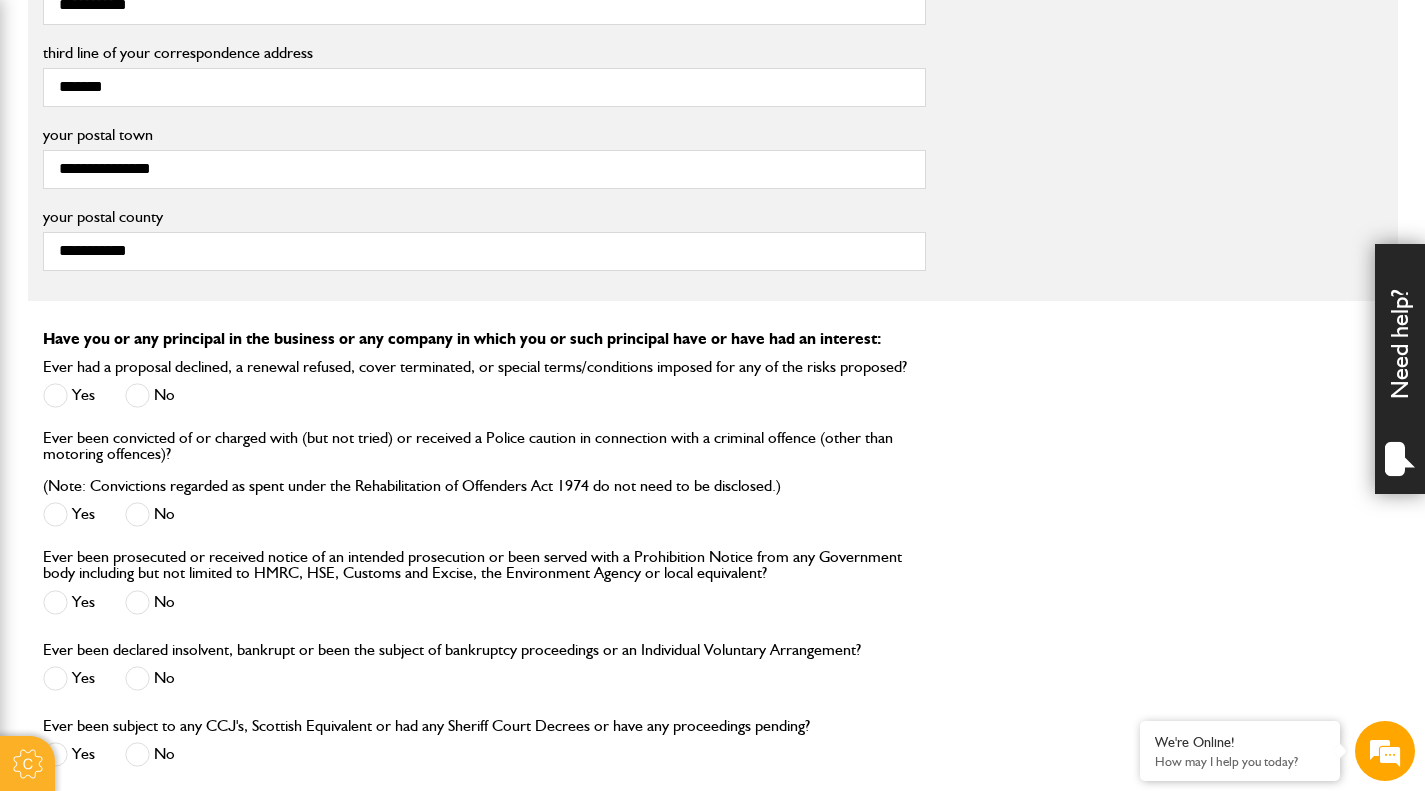 click at bounding box center [137, 395] 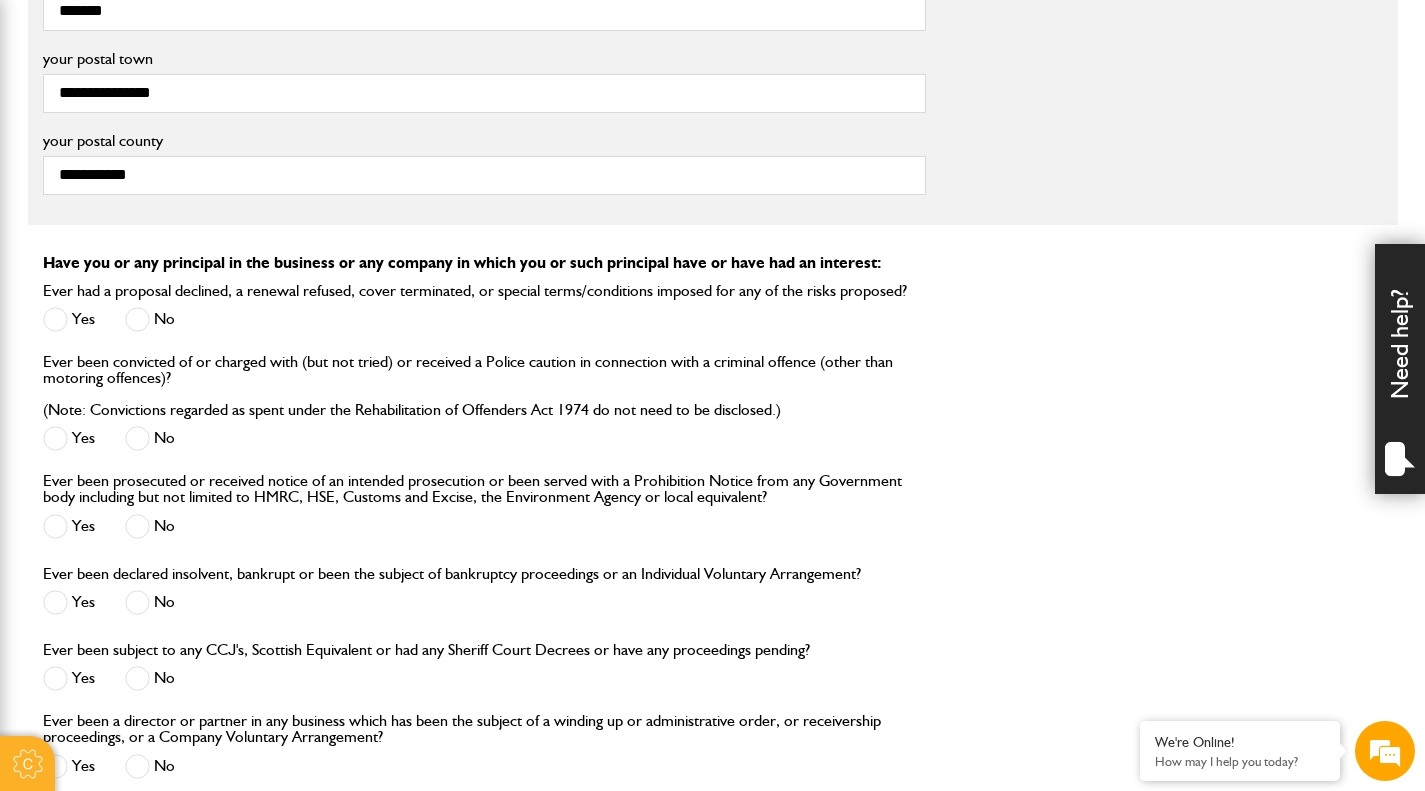 scroll, scrollTop: 2100, scrollLeft: 0, axis: vertical 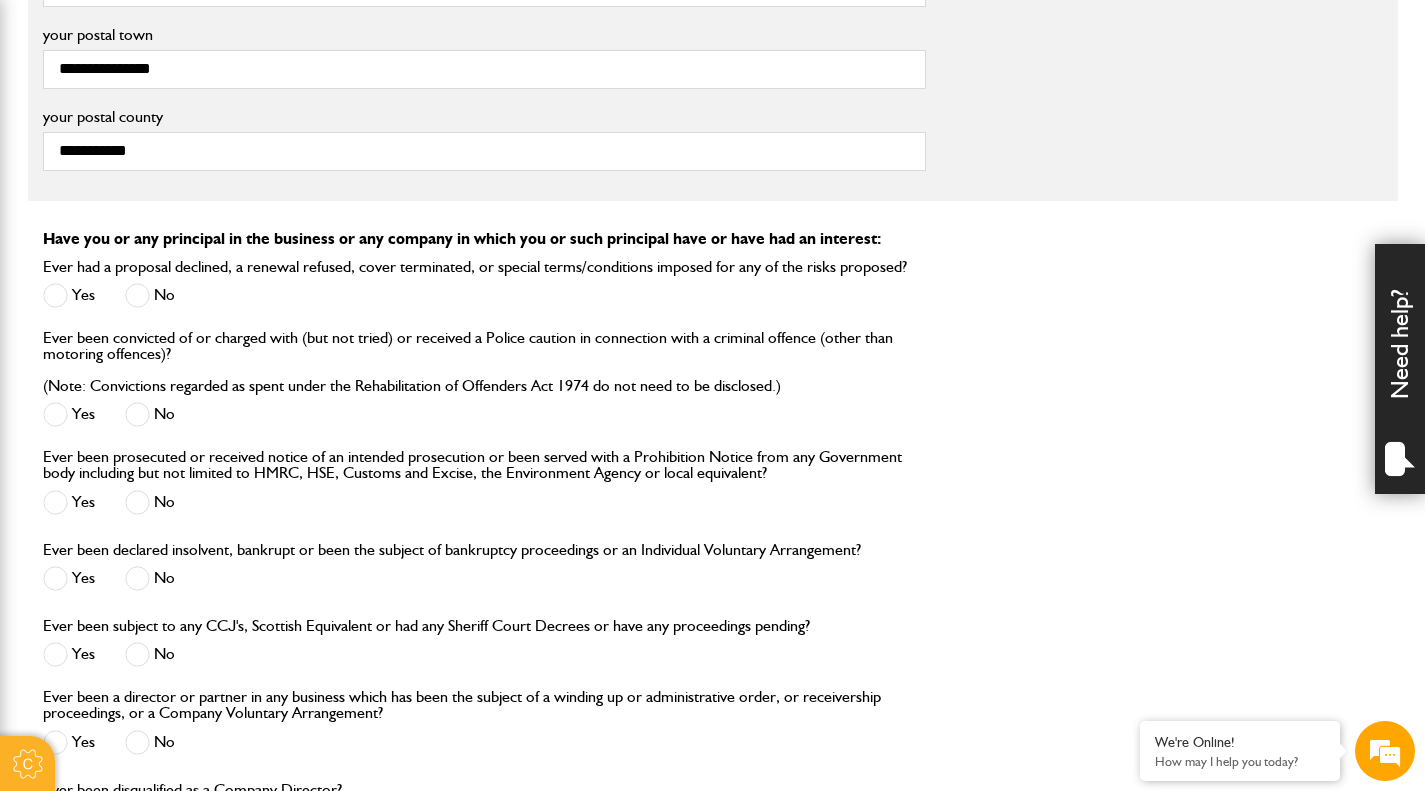 click at bounding box center [137, 414] 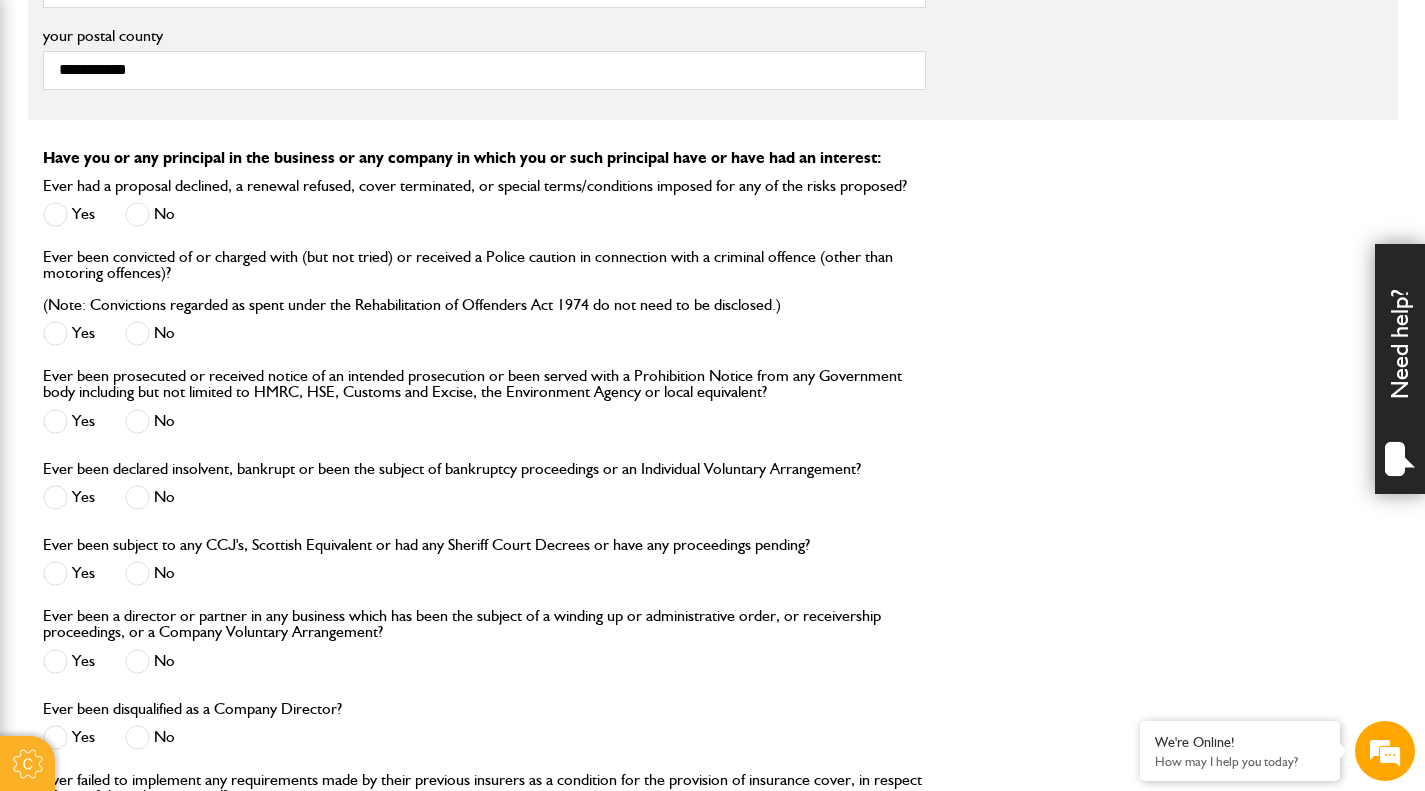 scroll, scrollTop: 2200, scrollLeft: 0, axis: vertical 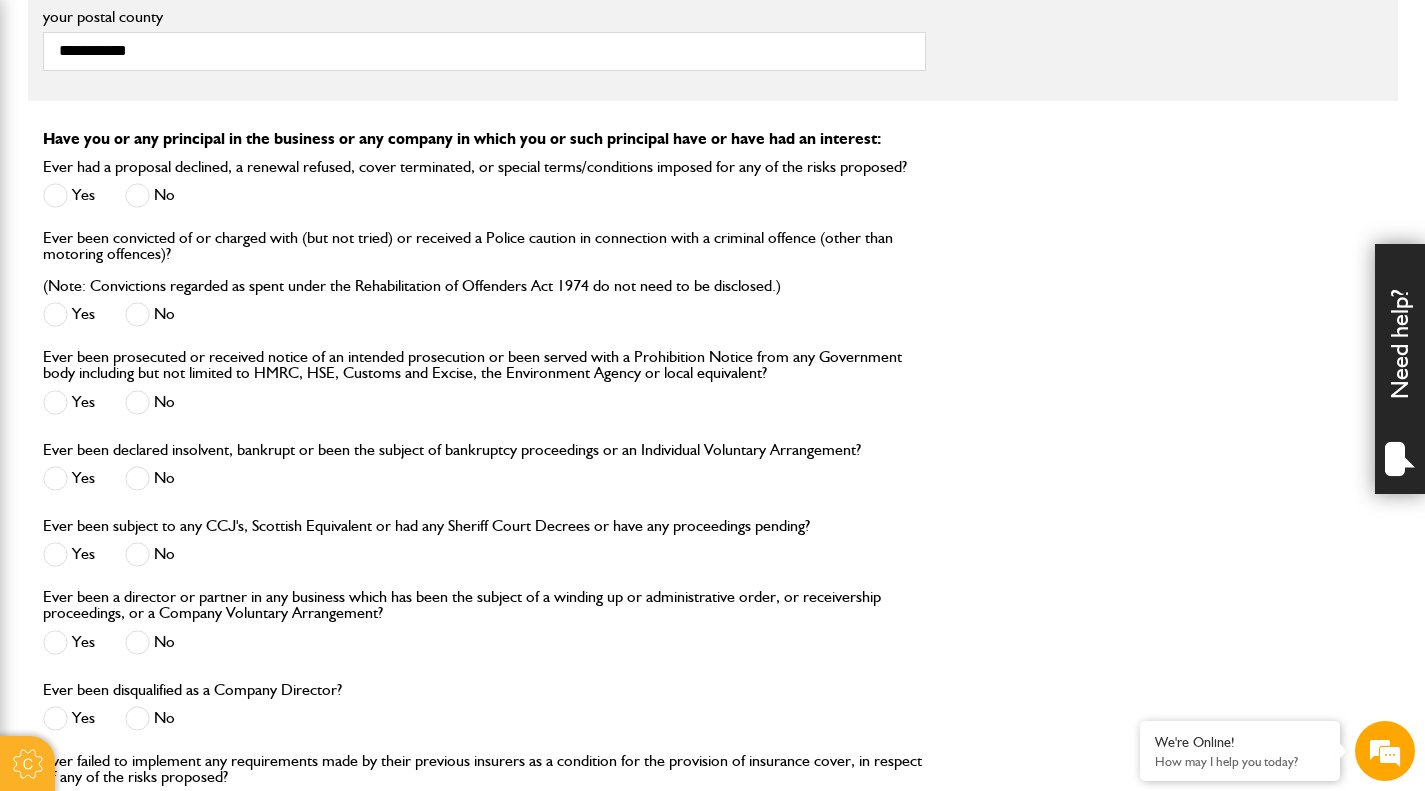 click at bounding box center (137, 402) 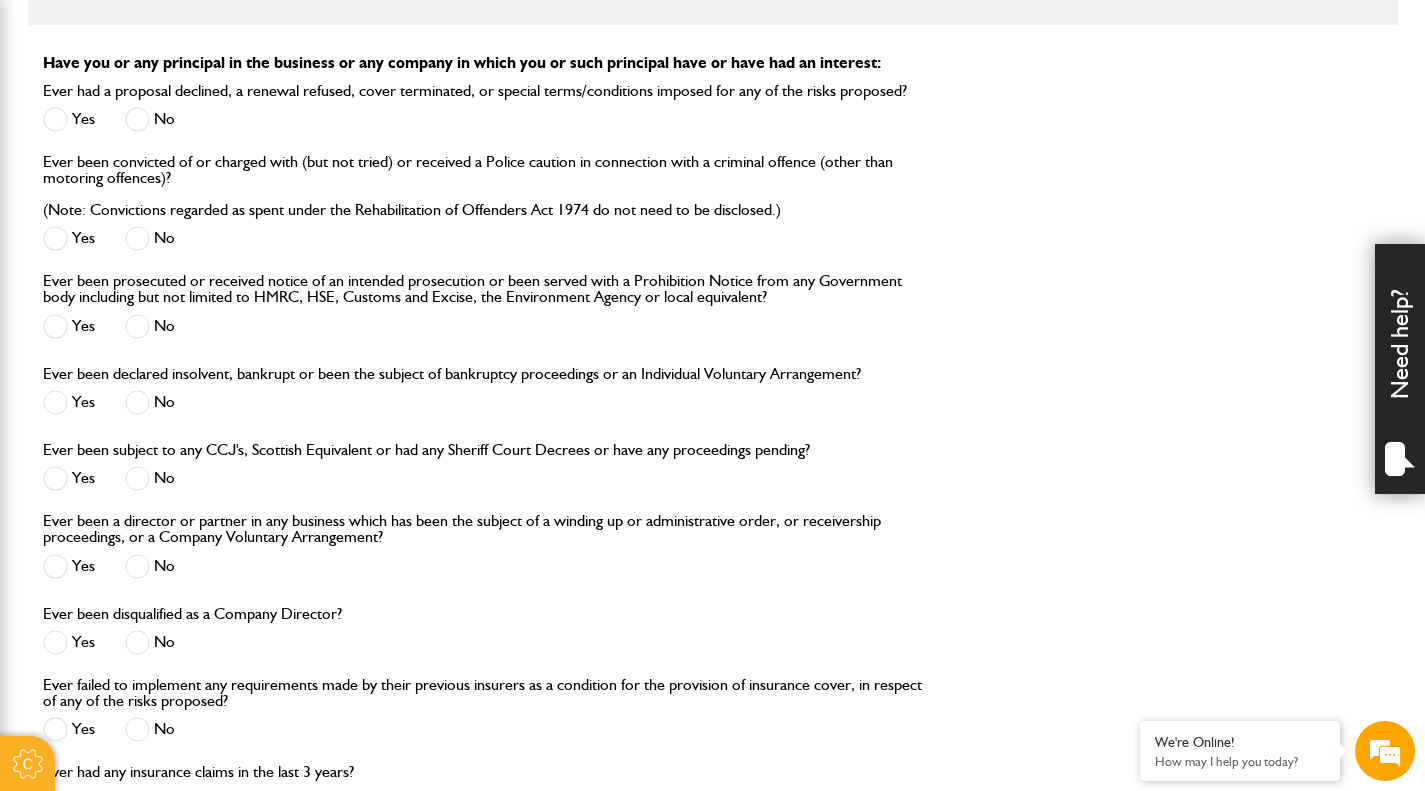scroll, scrollTop: 2300, scrollLeft: 0, axis: vertical 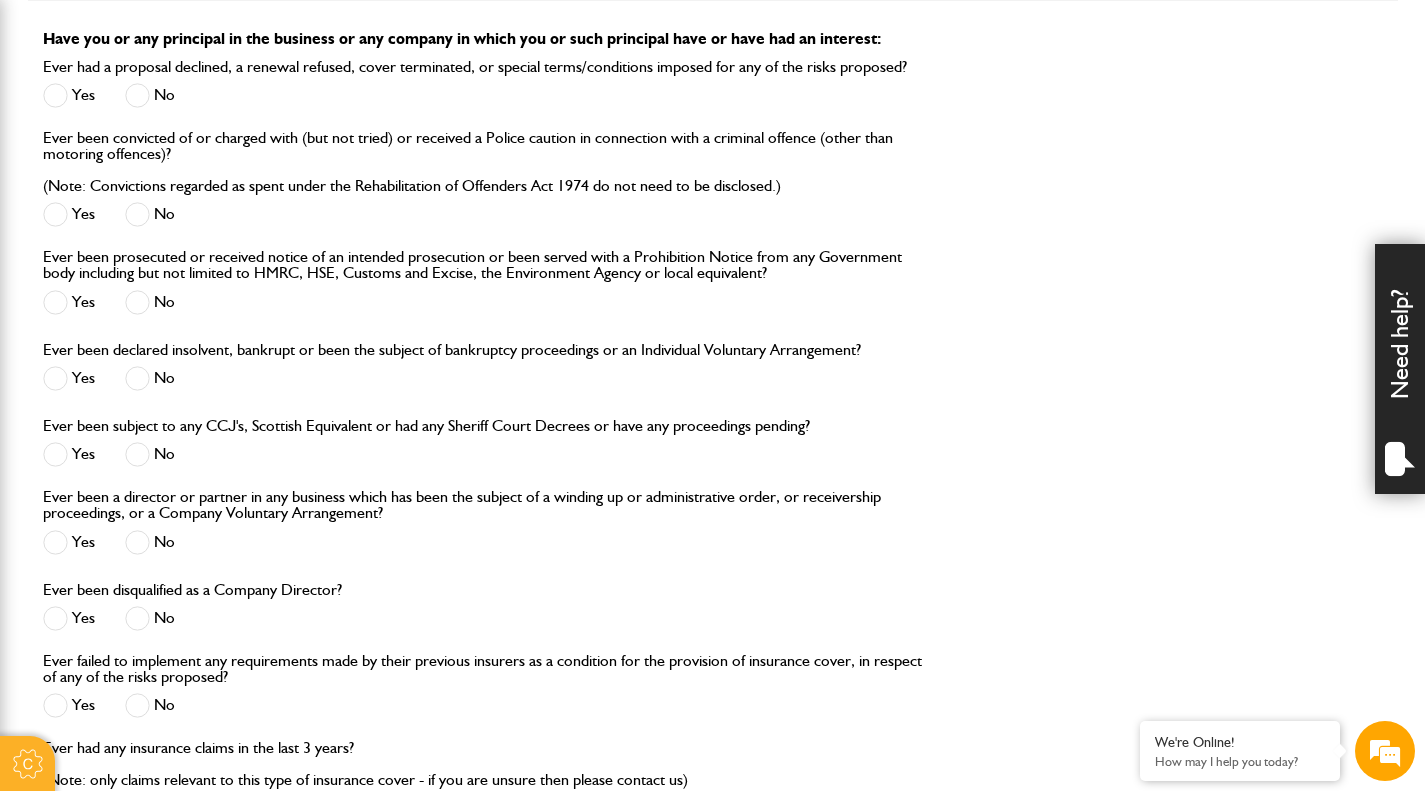 click at bounding box center [137, 378] 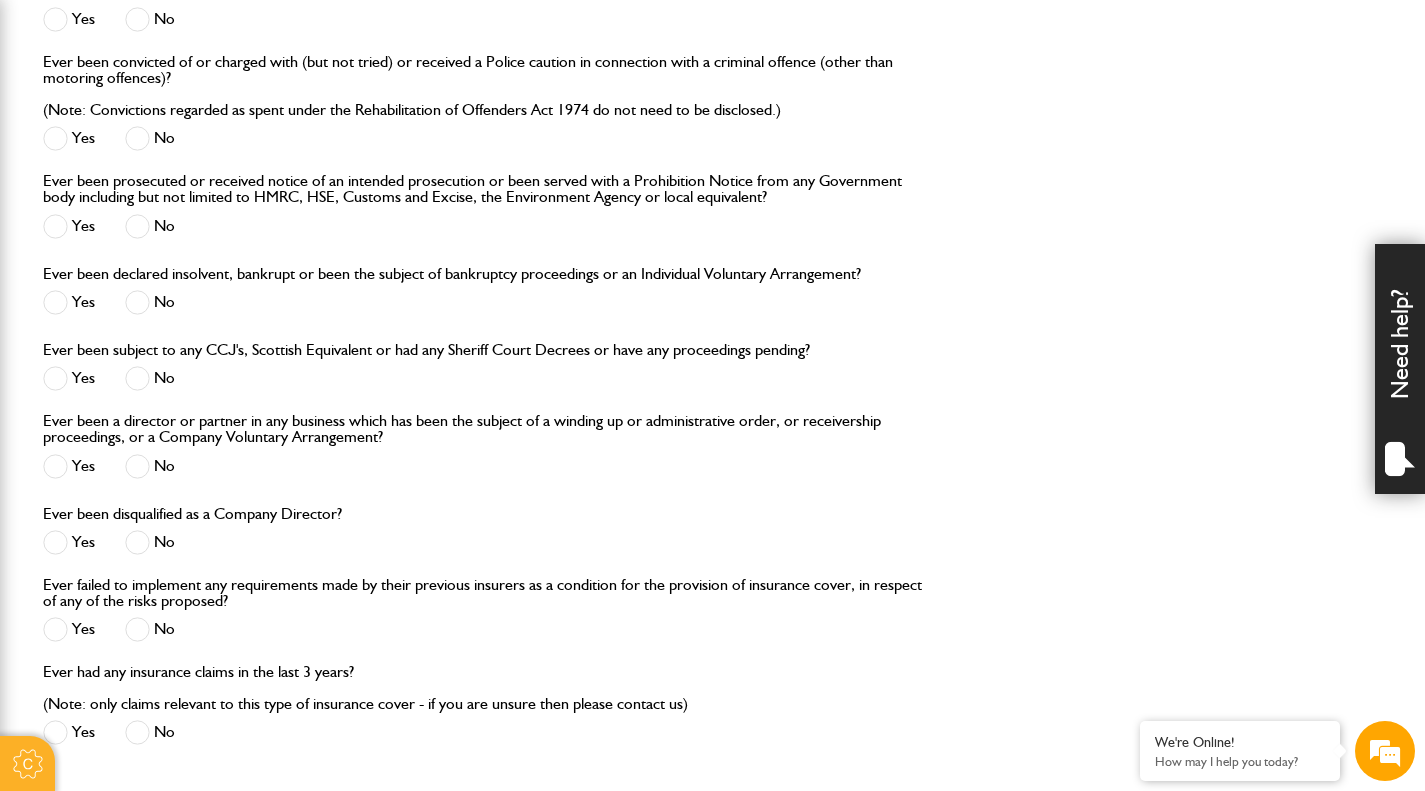scroll, scrollTop: 2400, scrollLeft: 0, axis: vertical 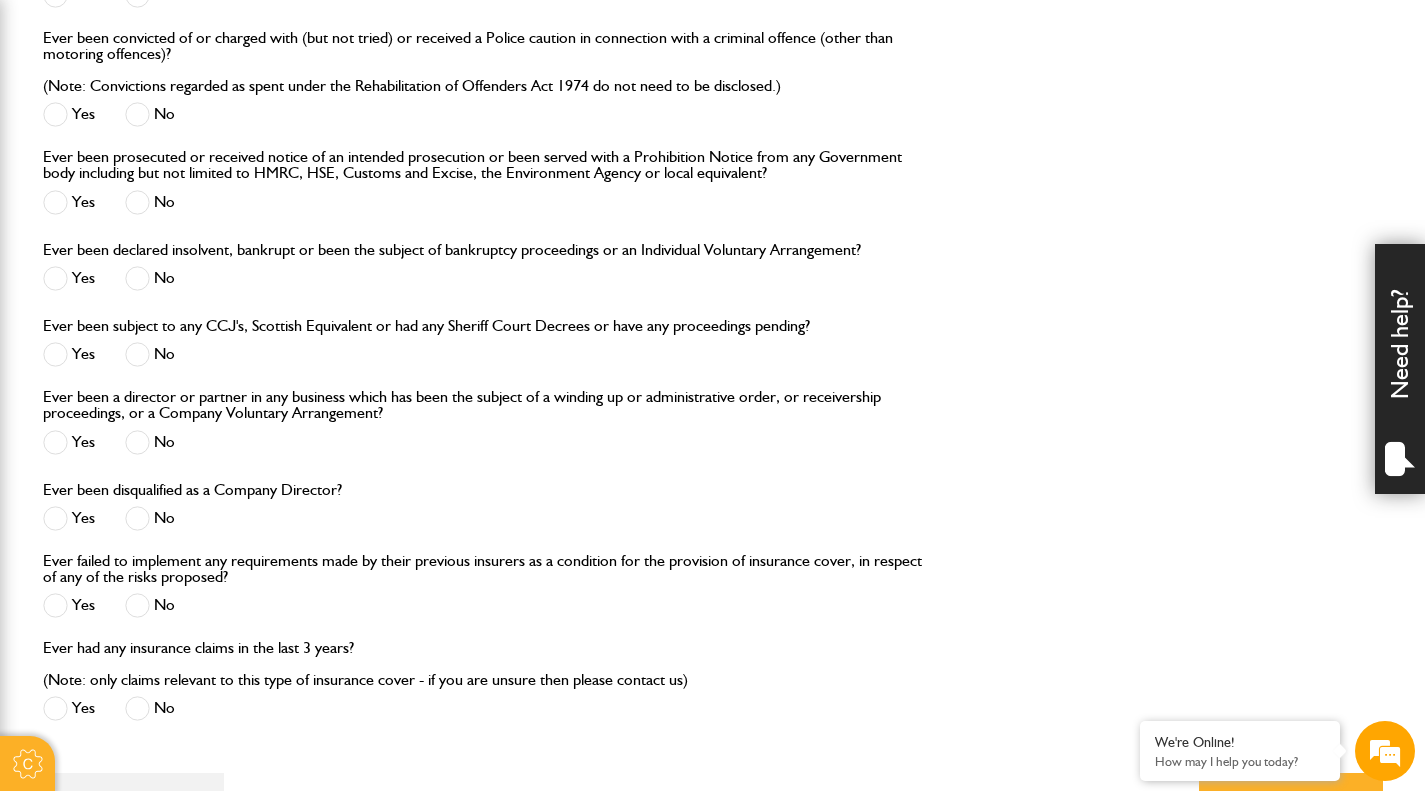 click at bounding box center [137, 442] 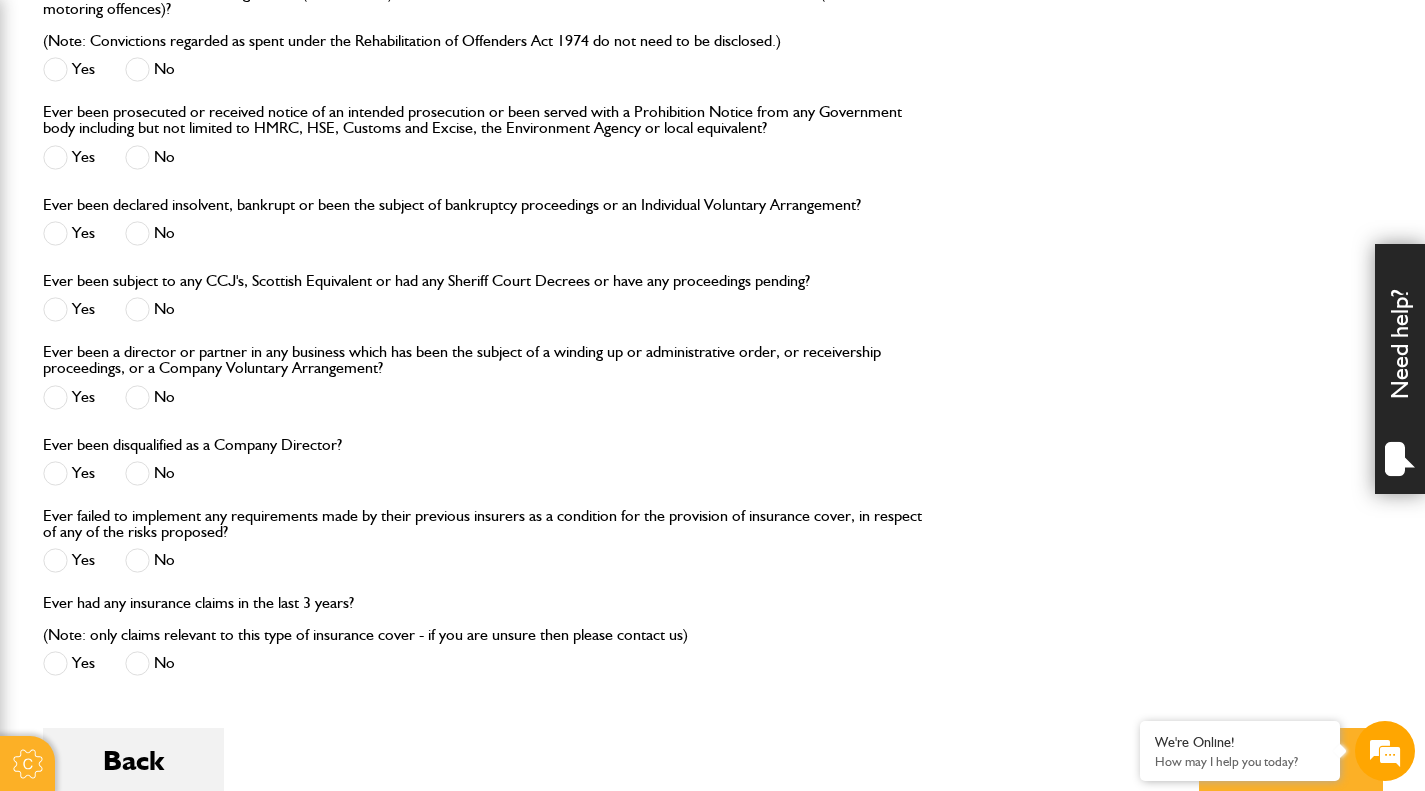 scroll, scrollTop: 2500, scrollLeft: 0, axis: vertical 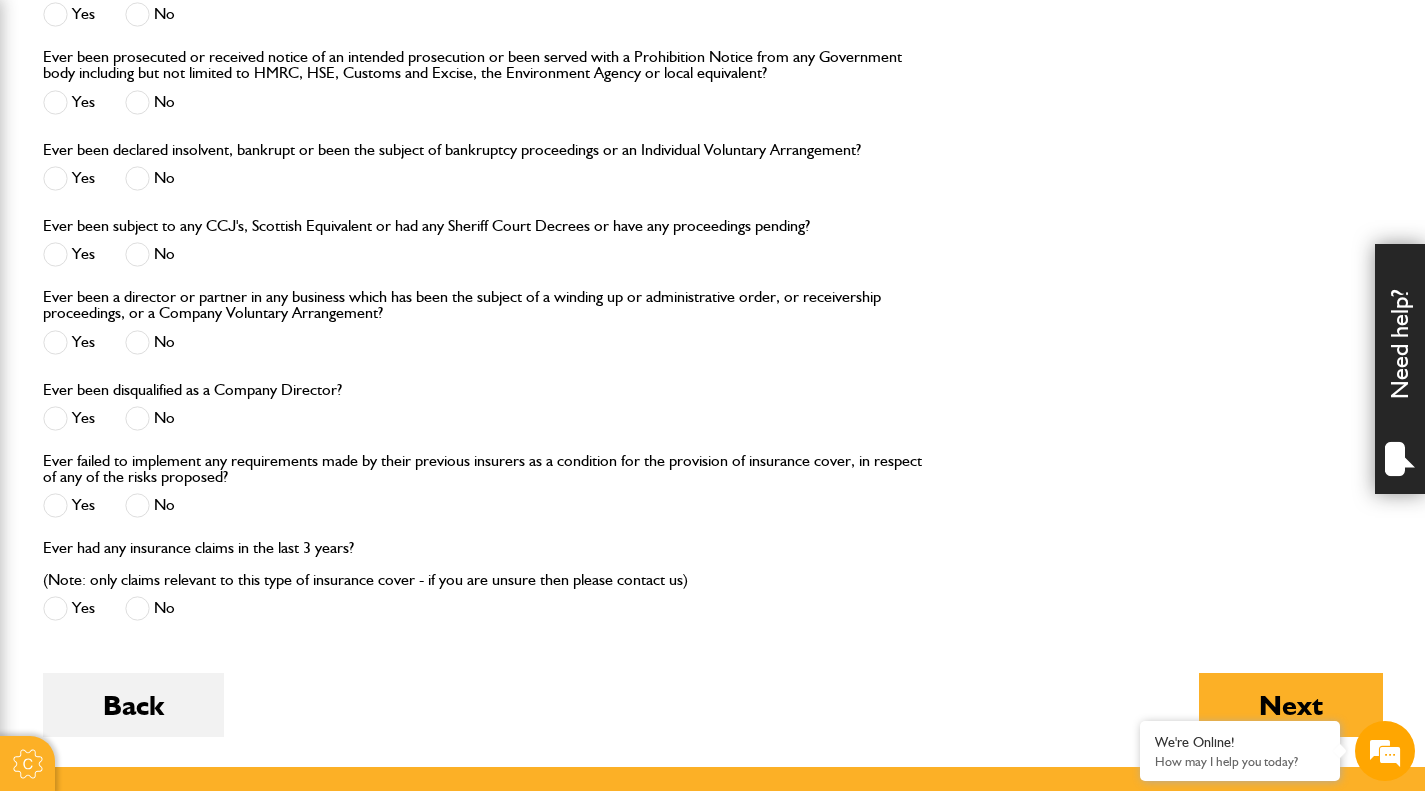 click at bounding box center (137, 418) 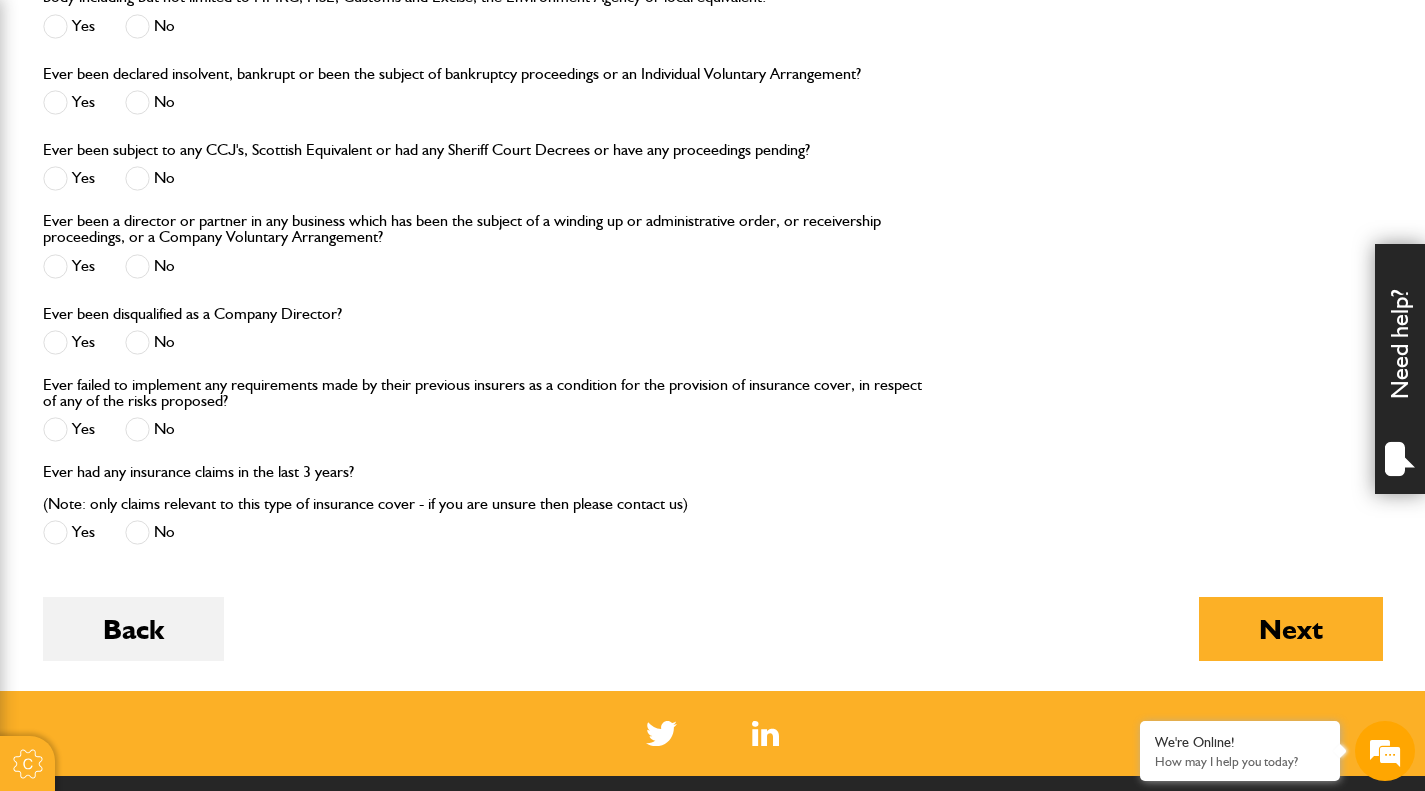 scroll, scrollTop: 2600, scrollLeft: 0, axis: vertical 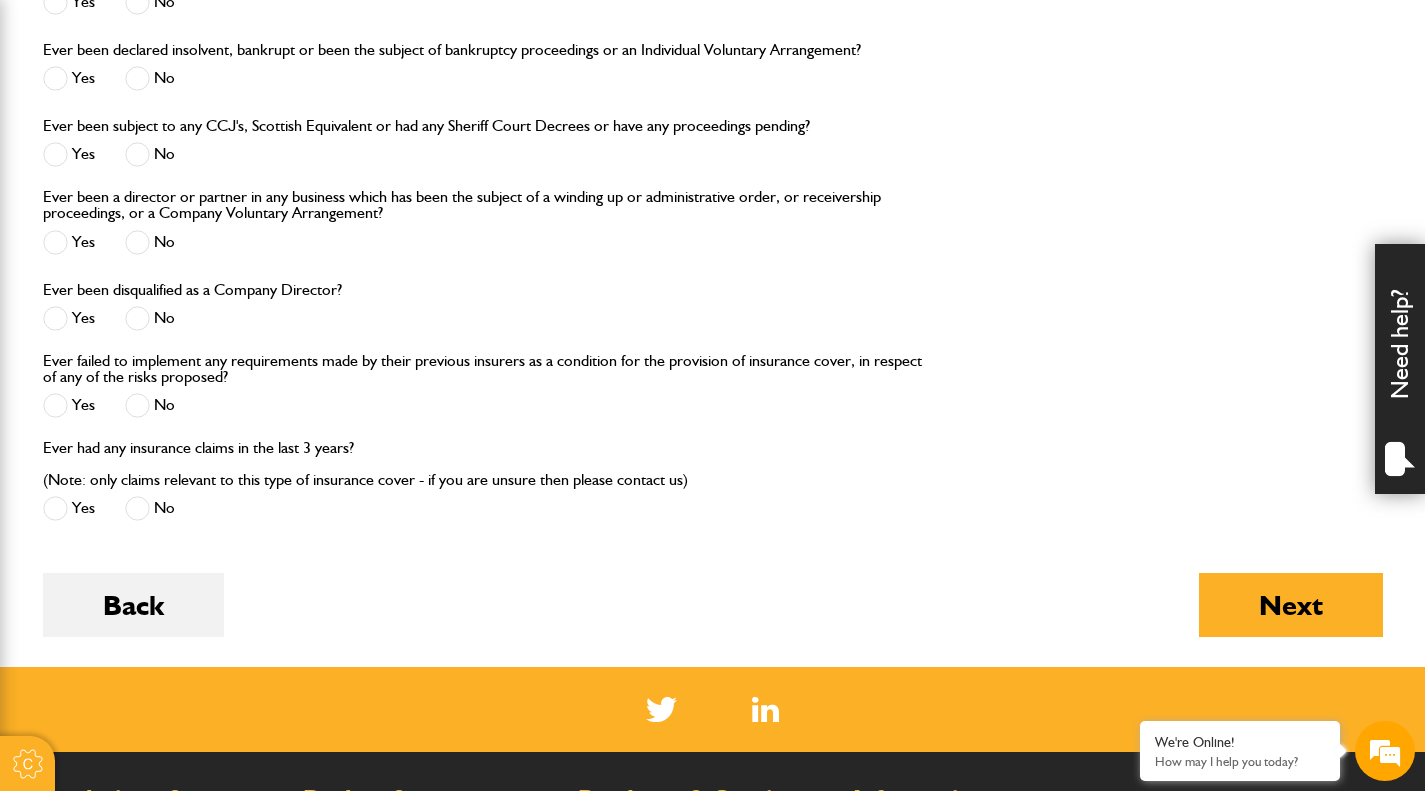 click at bounding box center [137, 405] 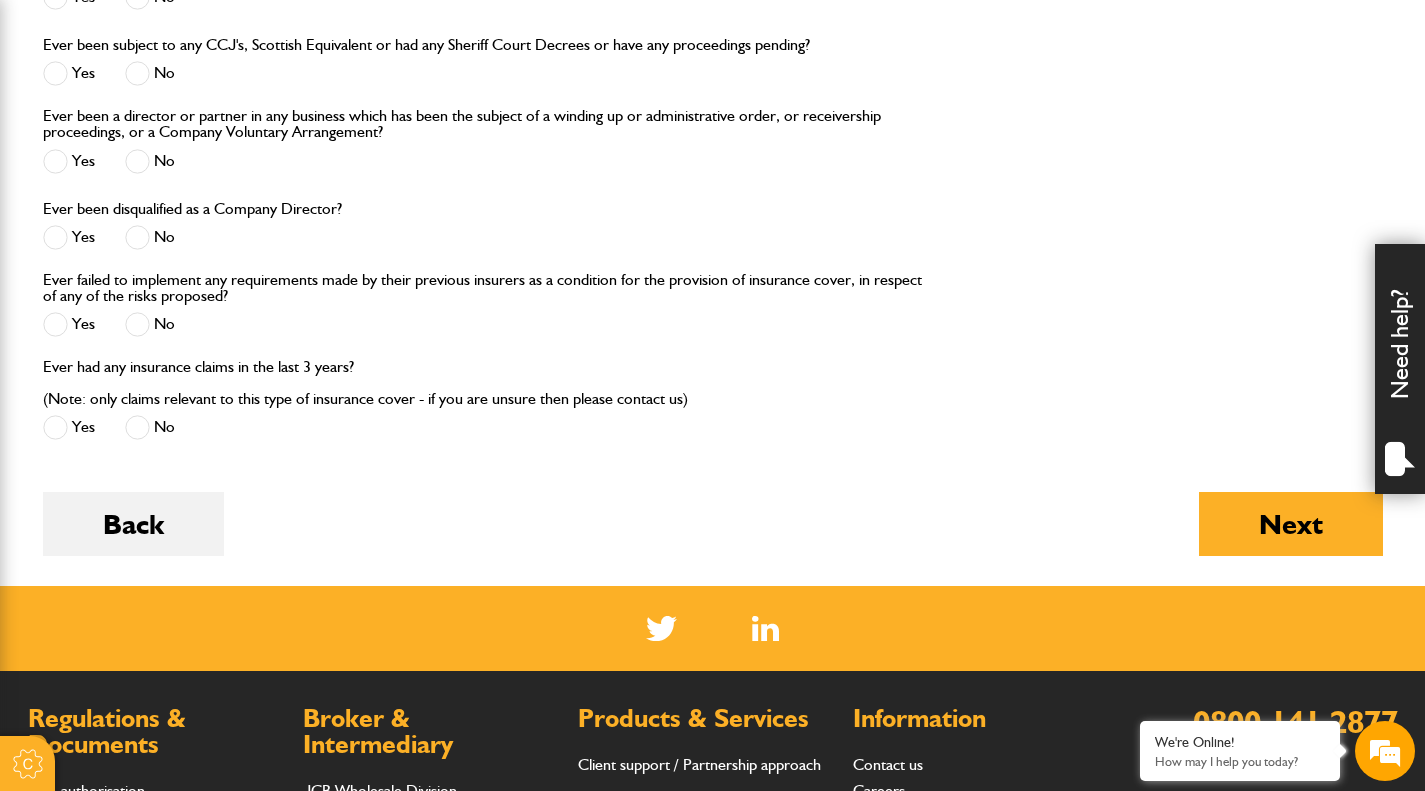 scroll, scrollTop: 2700, scrollLeft: 0, axis: vertical 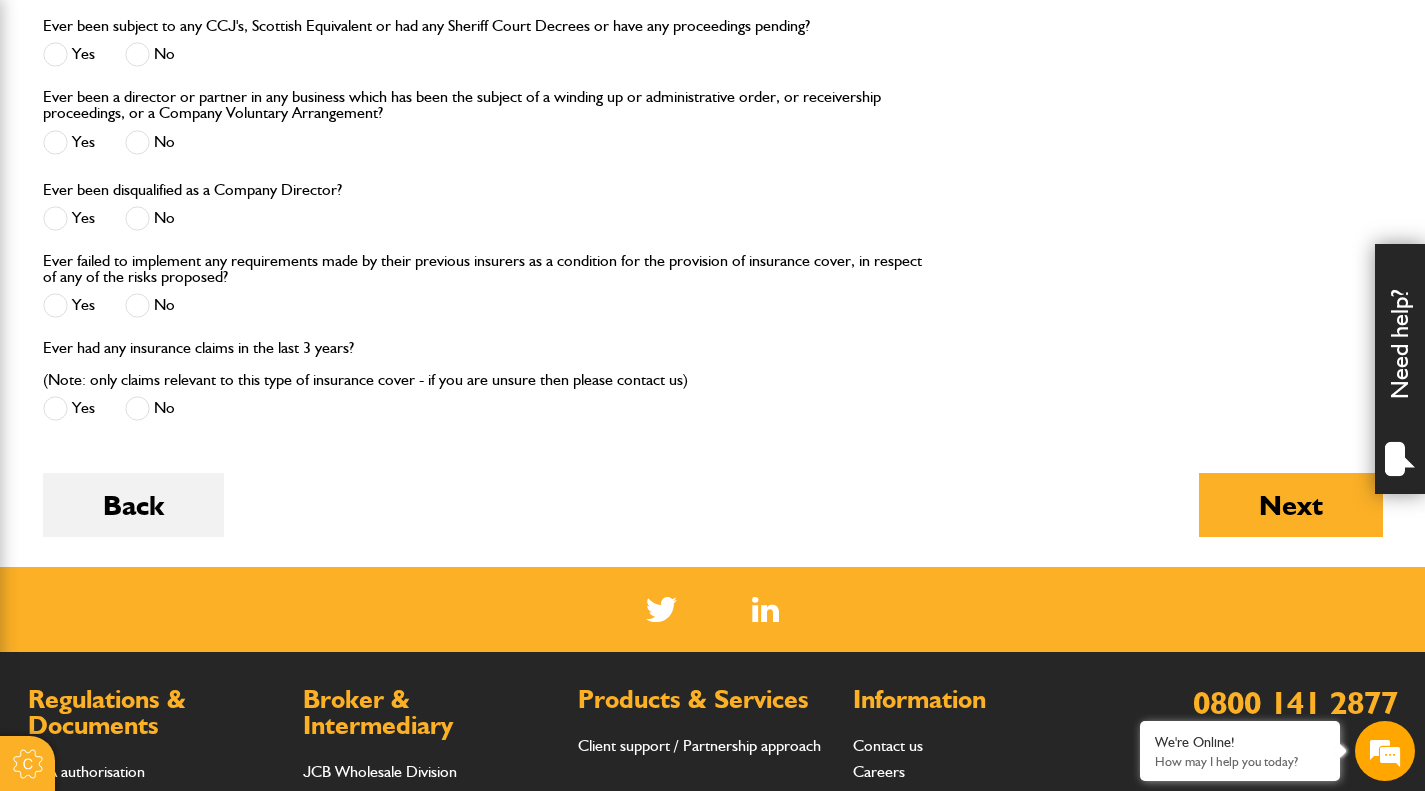 click at bounding box center [137, 408] 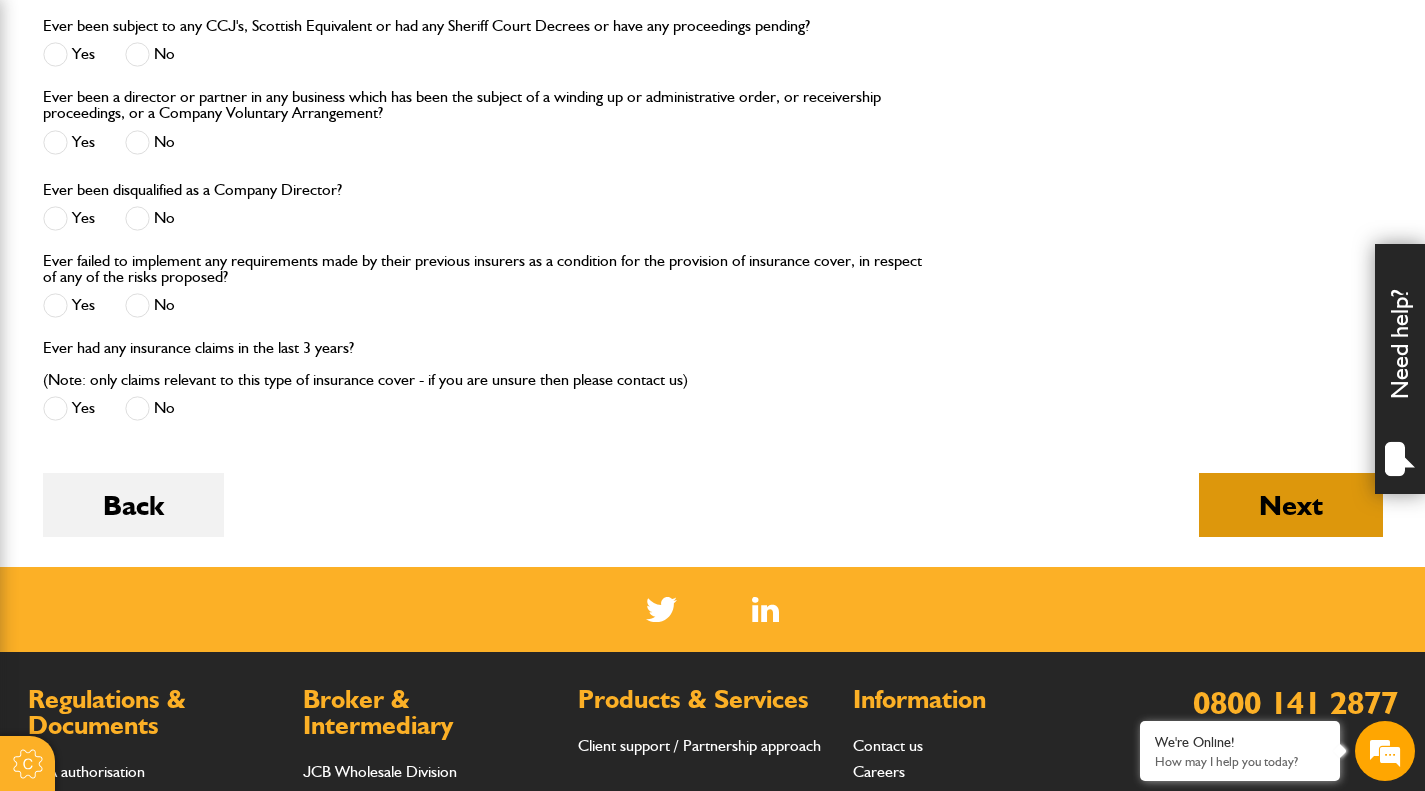 click on "Next" at bounding box center (1291, 505) 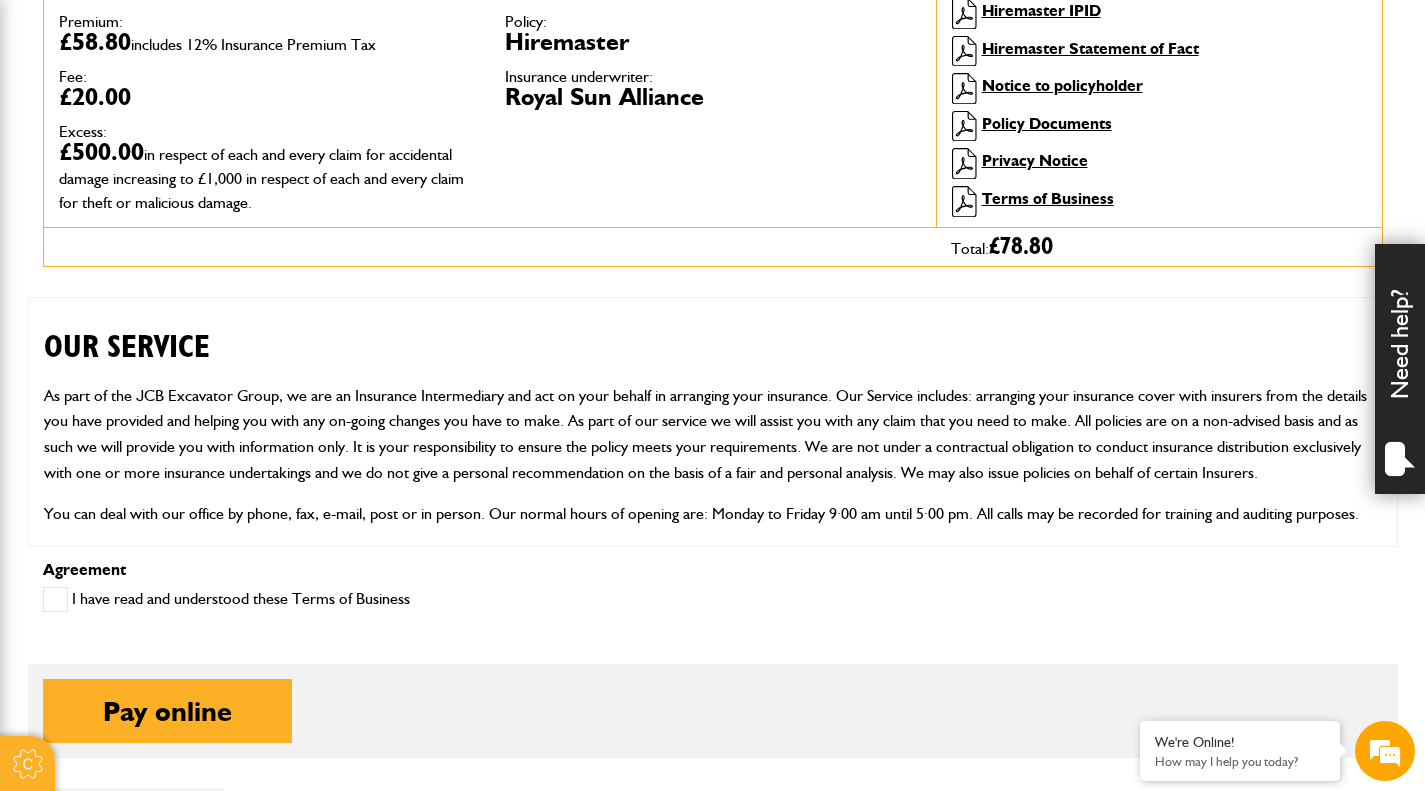 scroll, scrollTop: 700, scrollLeft: 0, axis: vertical 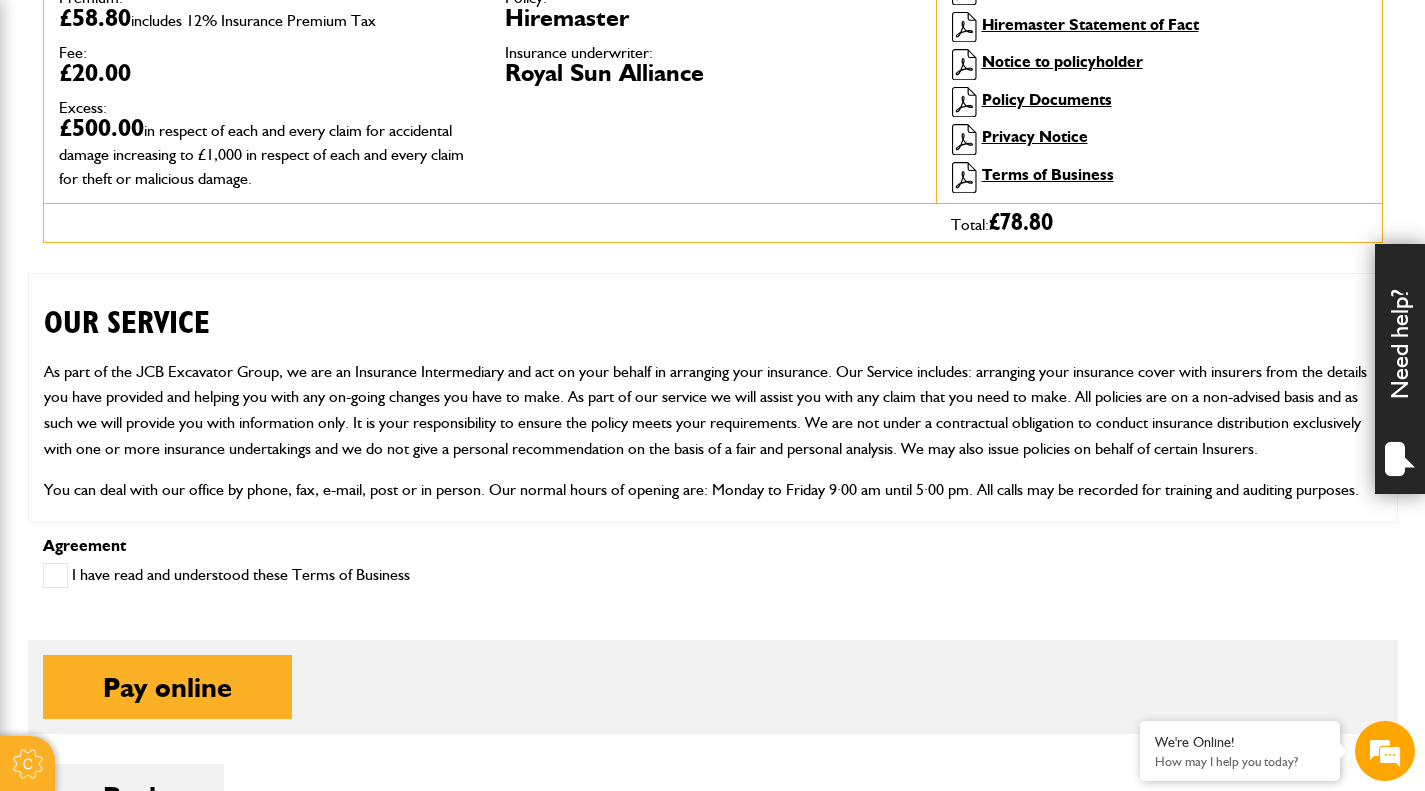 click at bounding box center [55, 575] 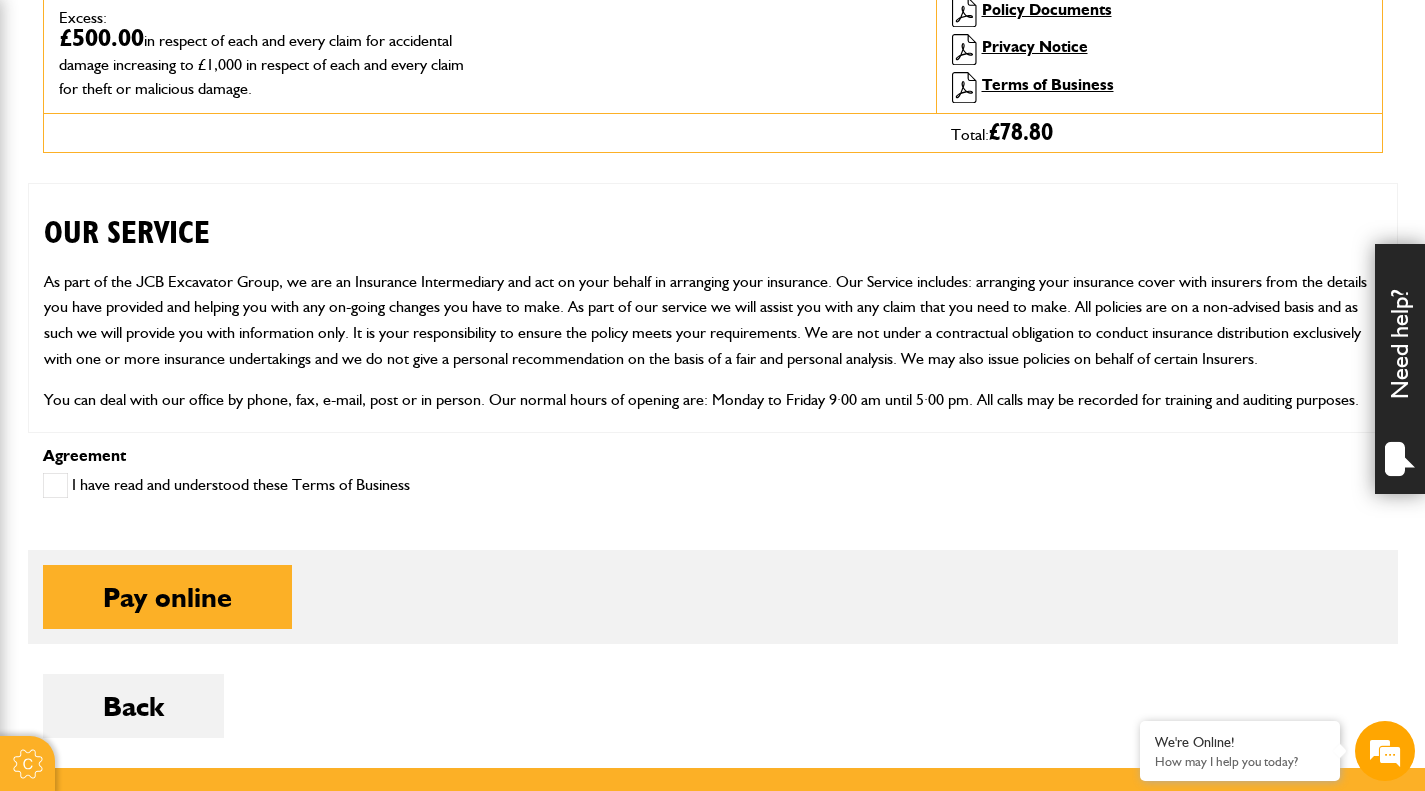 scroll, scrollTop: 900, scrollLeft: 0, axis: vertical 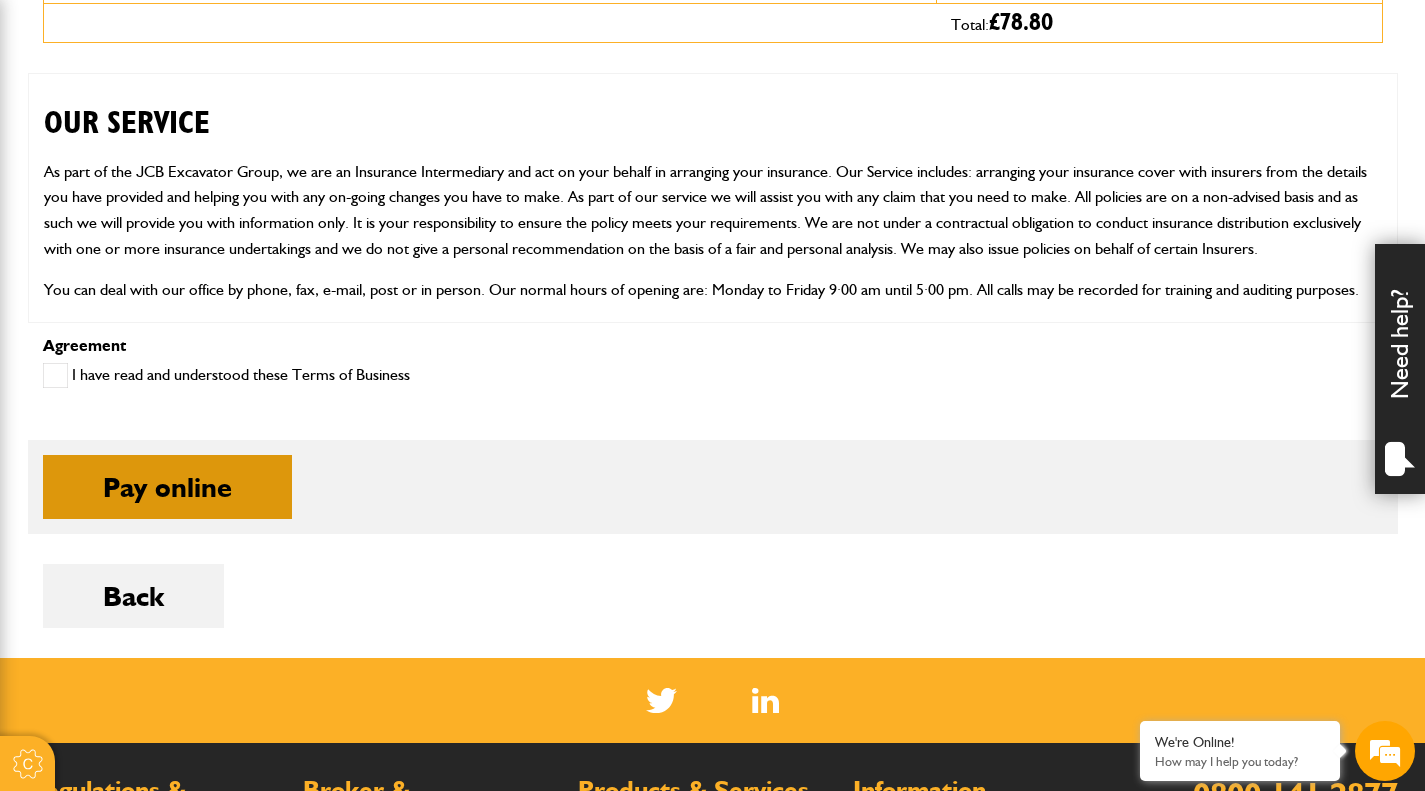 click on "Pay online" at bounding box center [167, 487] 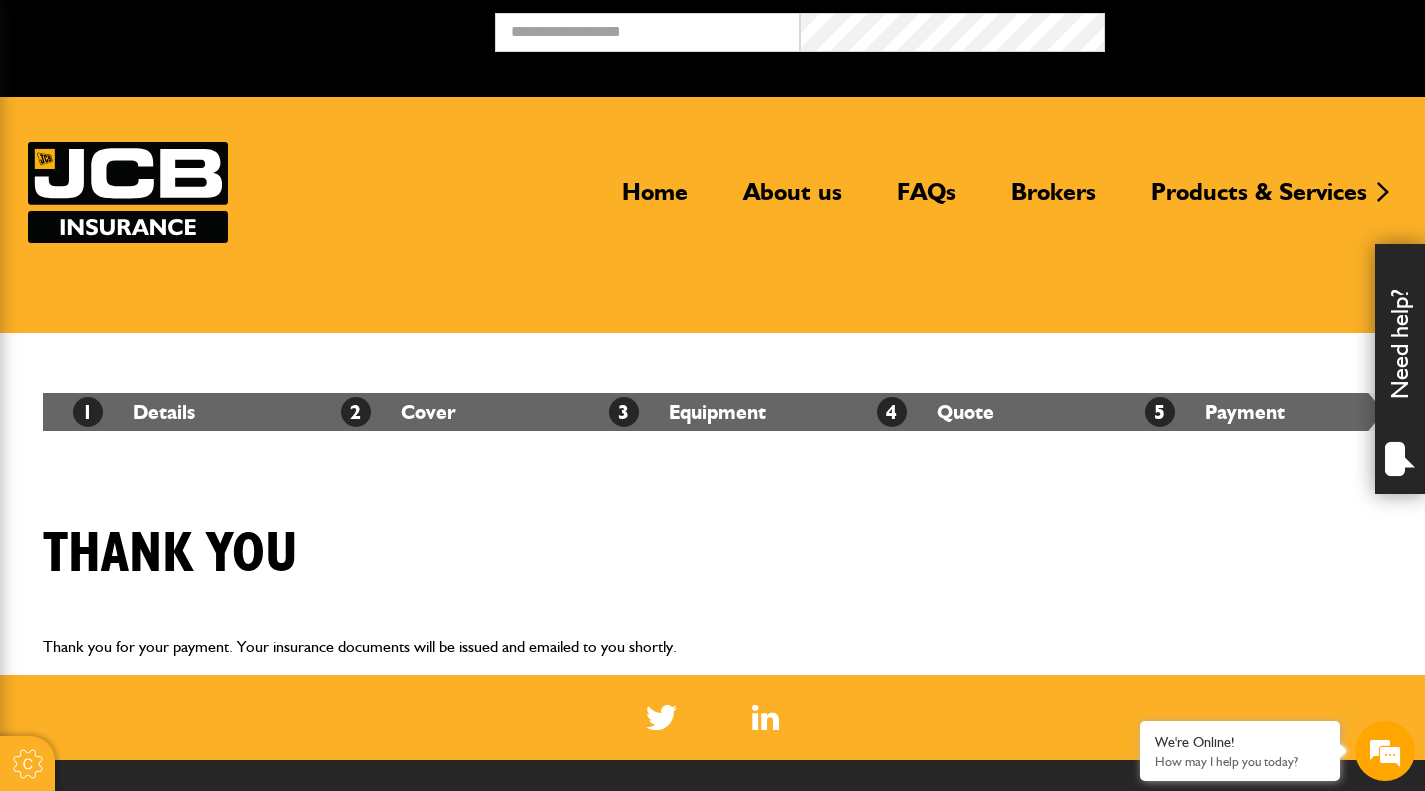 scroll, scrollTop: 0, scrollLeft: 0, axis: both 